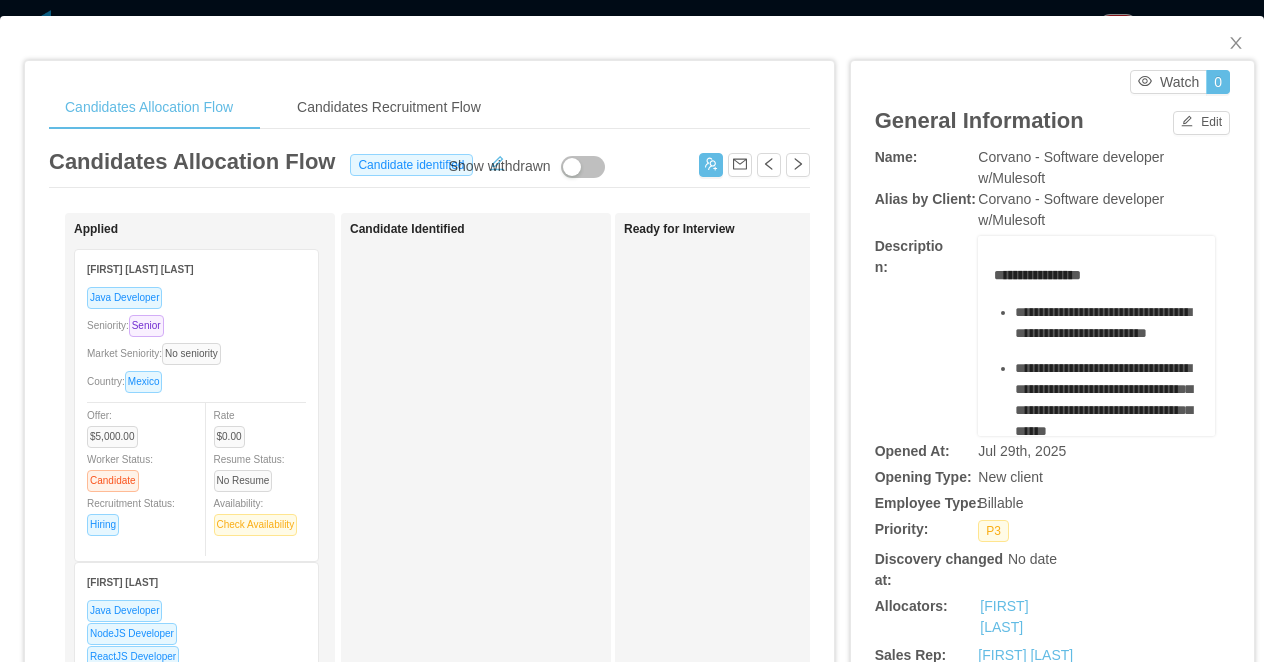 scroll, scrollTop: 0, scrollLeft: 0, axis: both 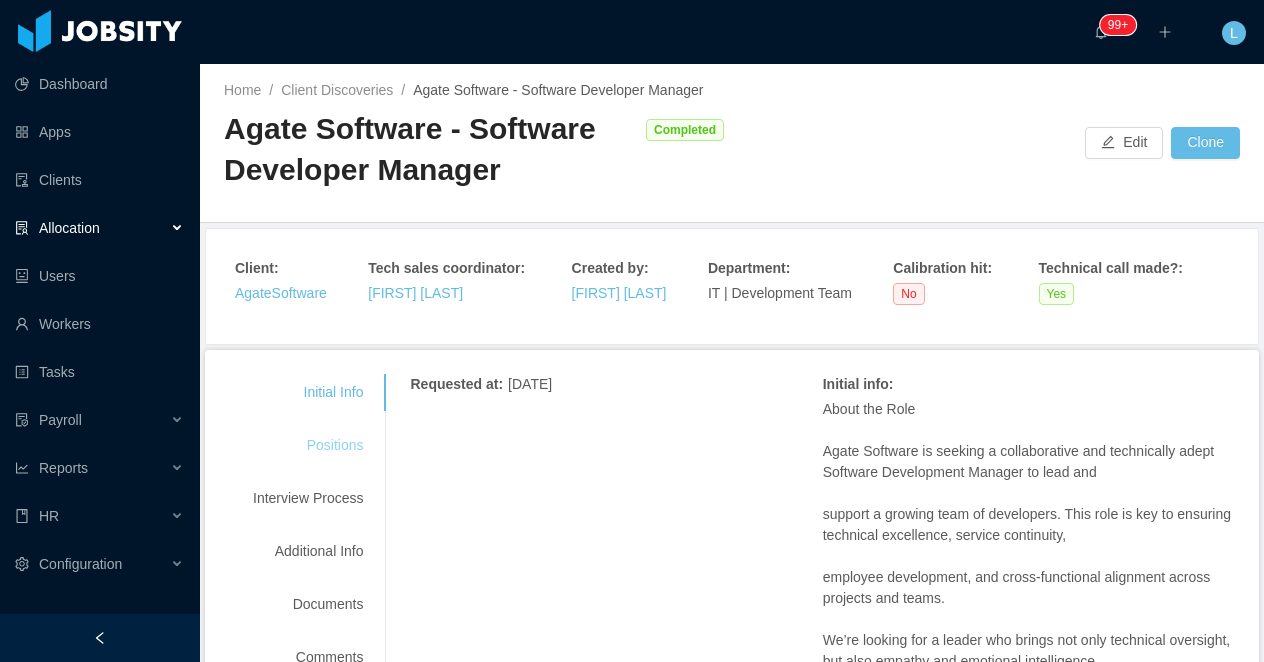 click on "Positions" at bounding box center [308, 445] 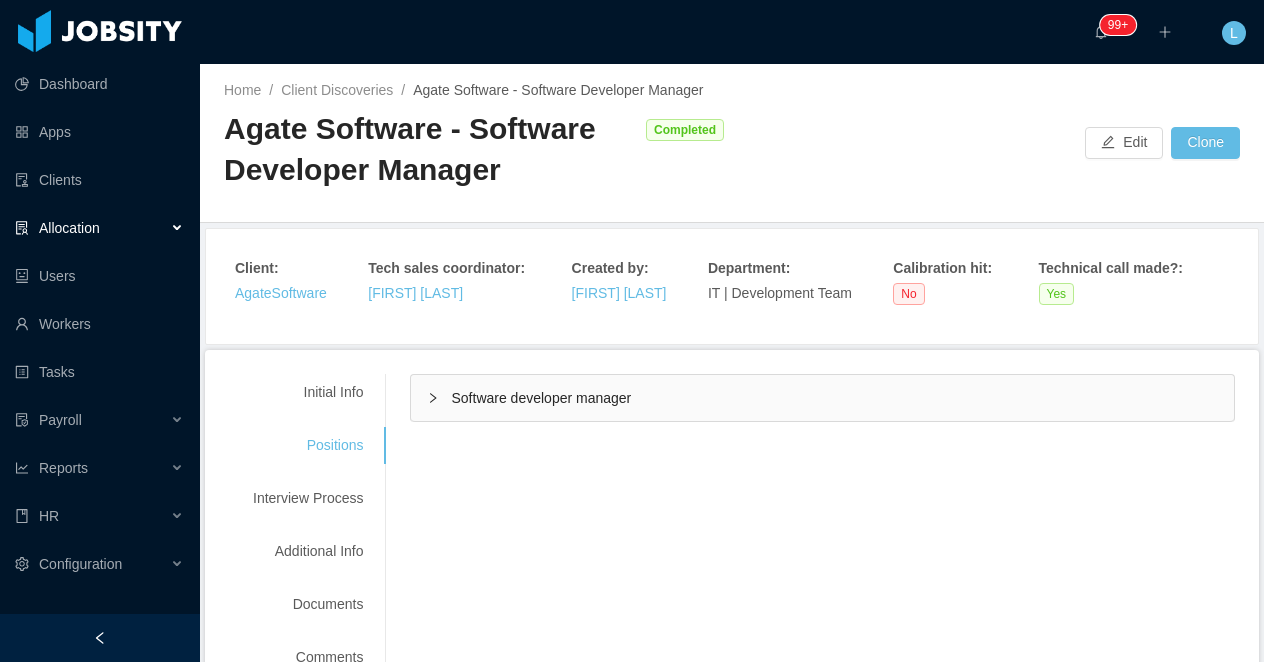 click on "Software developer manager" at bounding box center [541, 398] 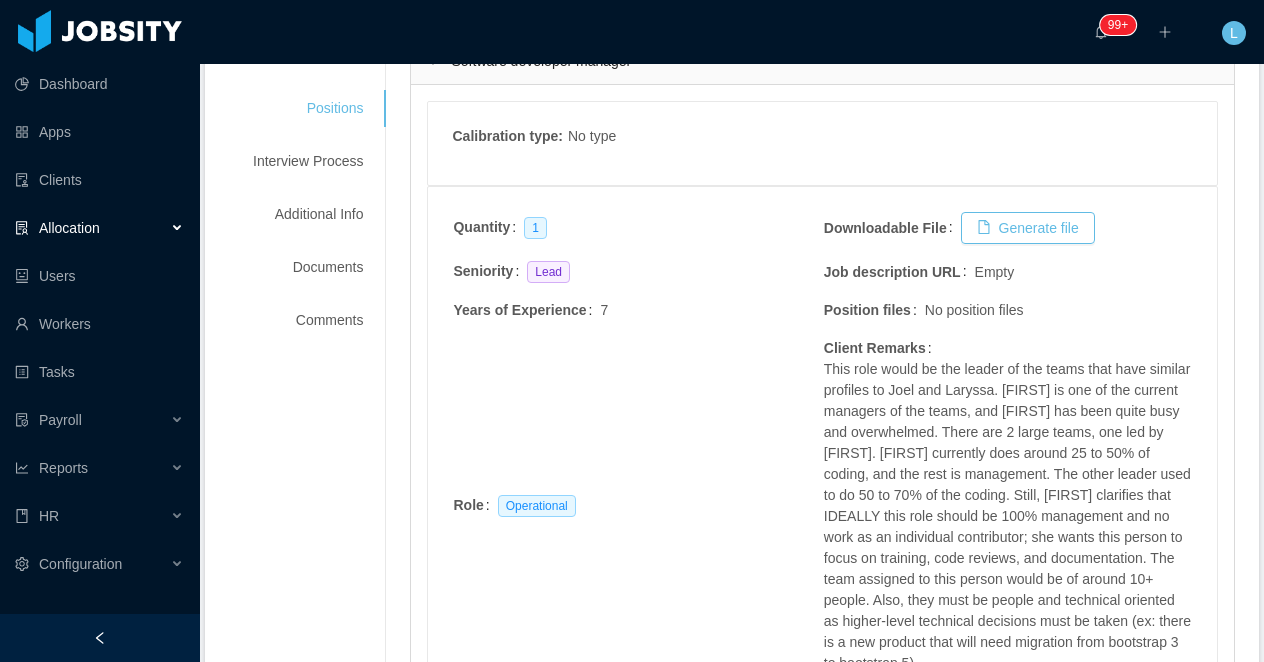 scroll, scrollTop: 0, scrollLeft: 0, axis: both 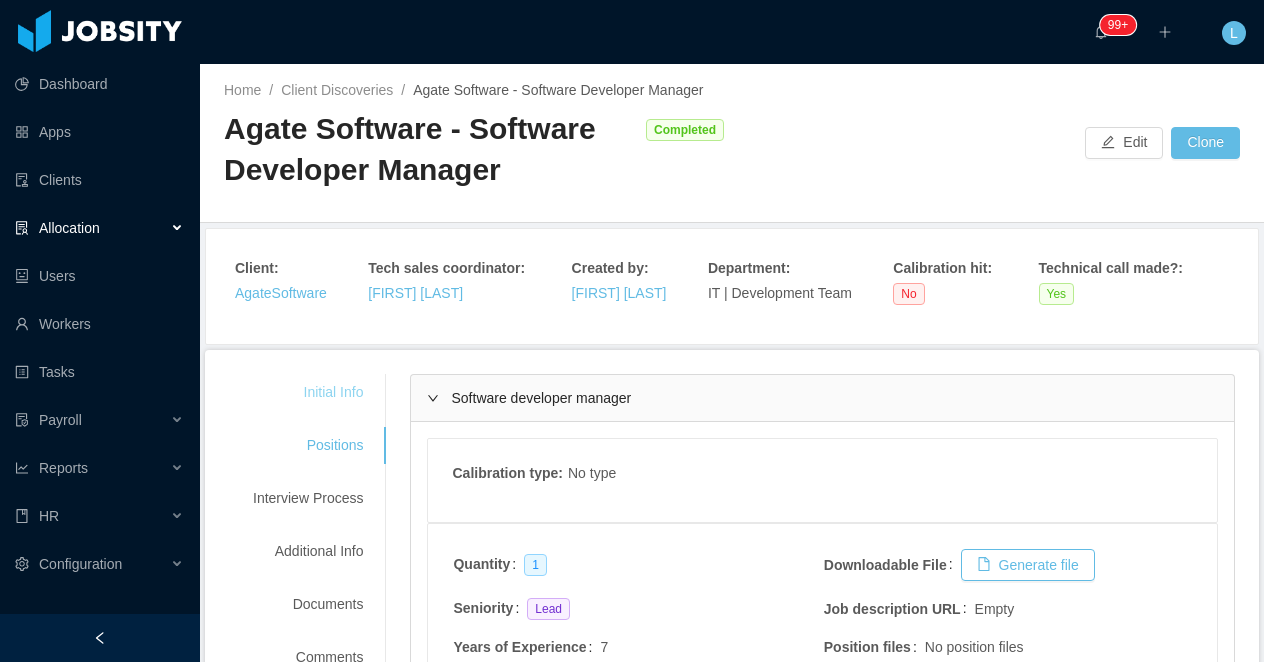 click on "Initial Info" at bounding box center [308, 392] 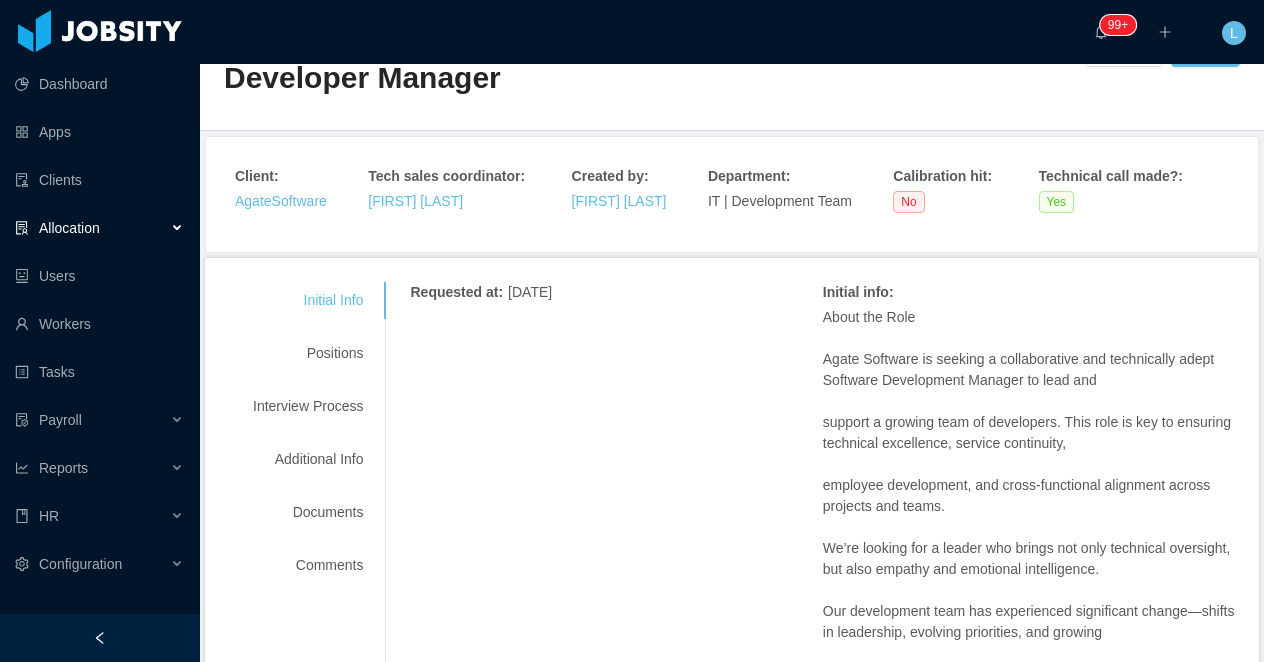 scroll, scrollTop: 0, scrollLeft: 0, axis: both 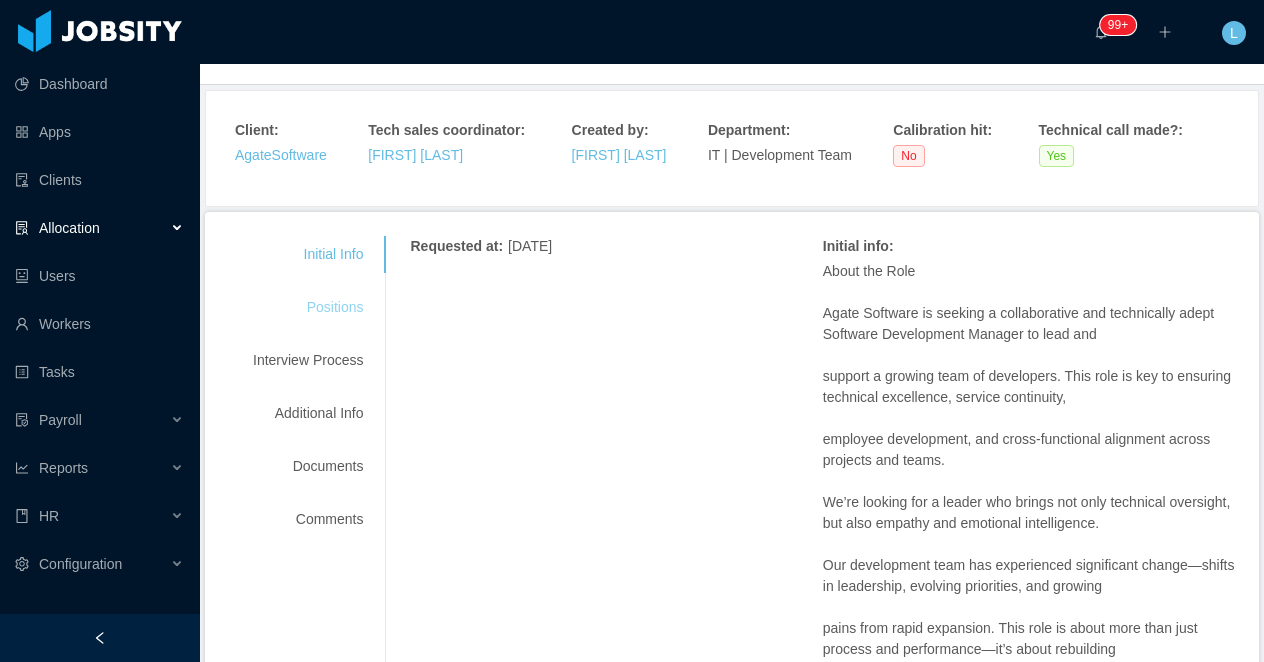 click on "Positions" at bounding box center (308, 307) 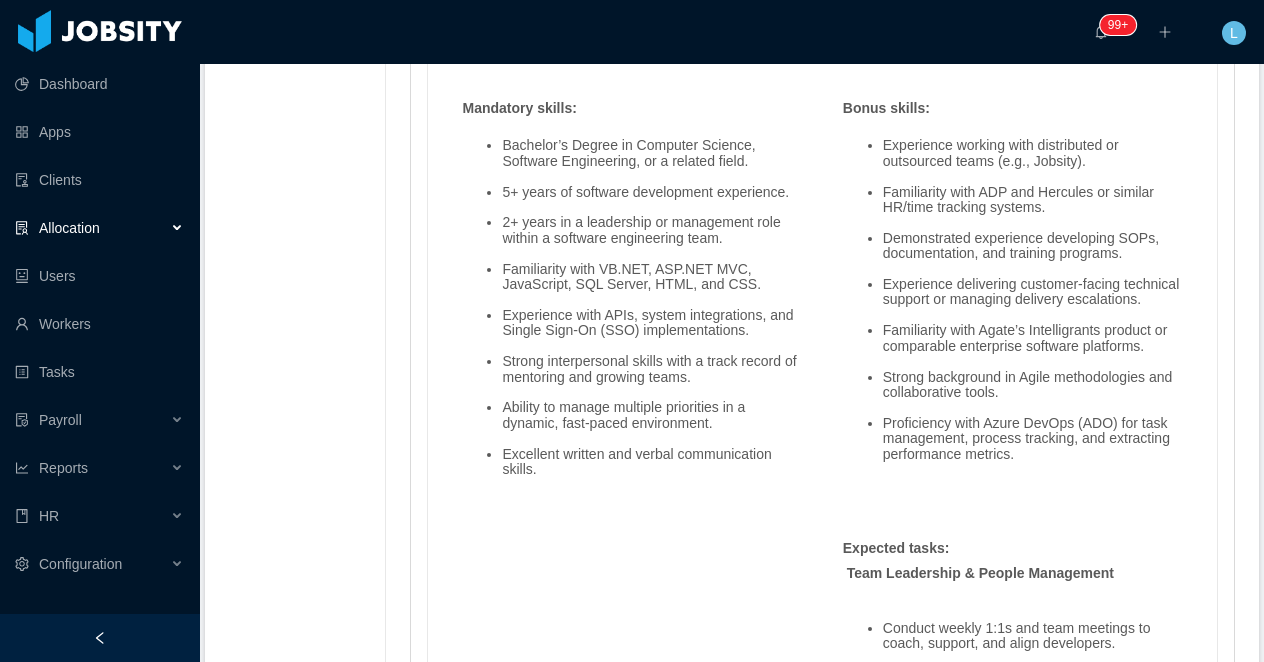 scroll, scrollTop: 1889, scrollLeft: 0, axis: vertical 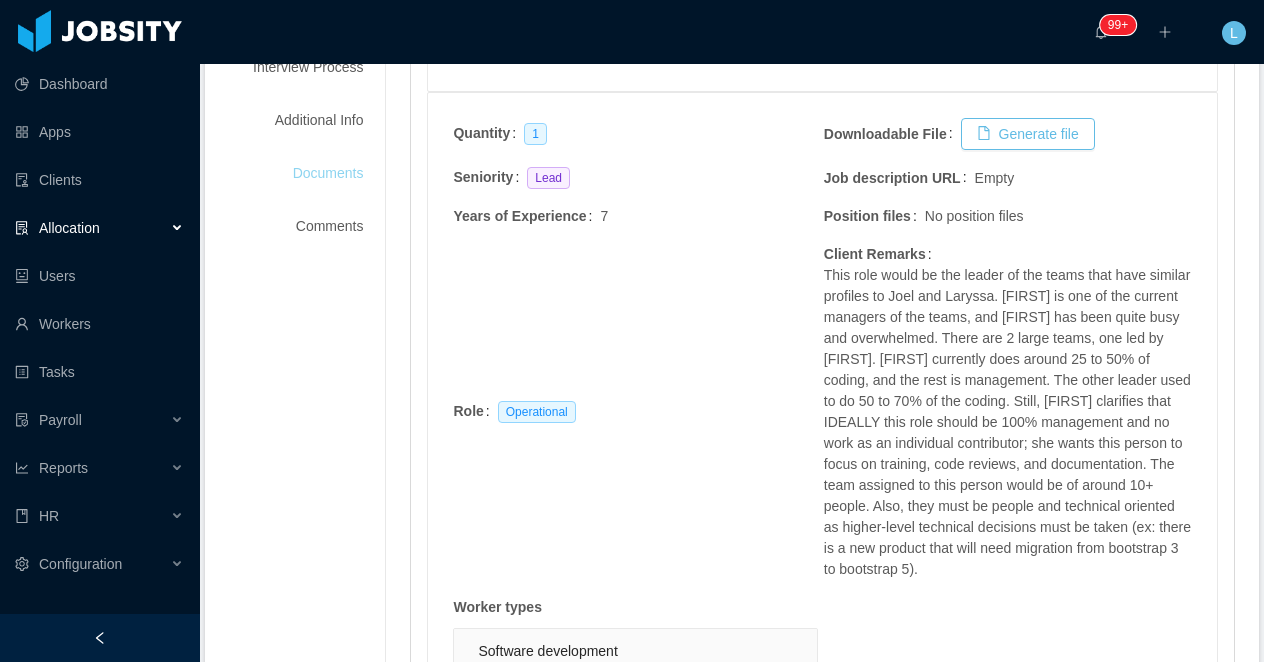 click on "Documents" at bounding box center [308, 173] 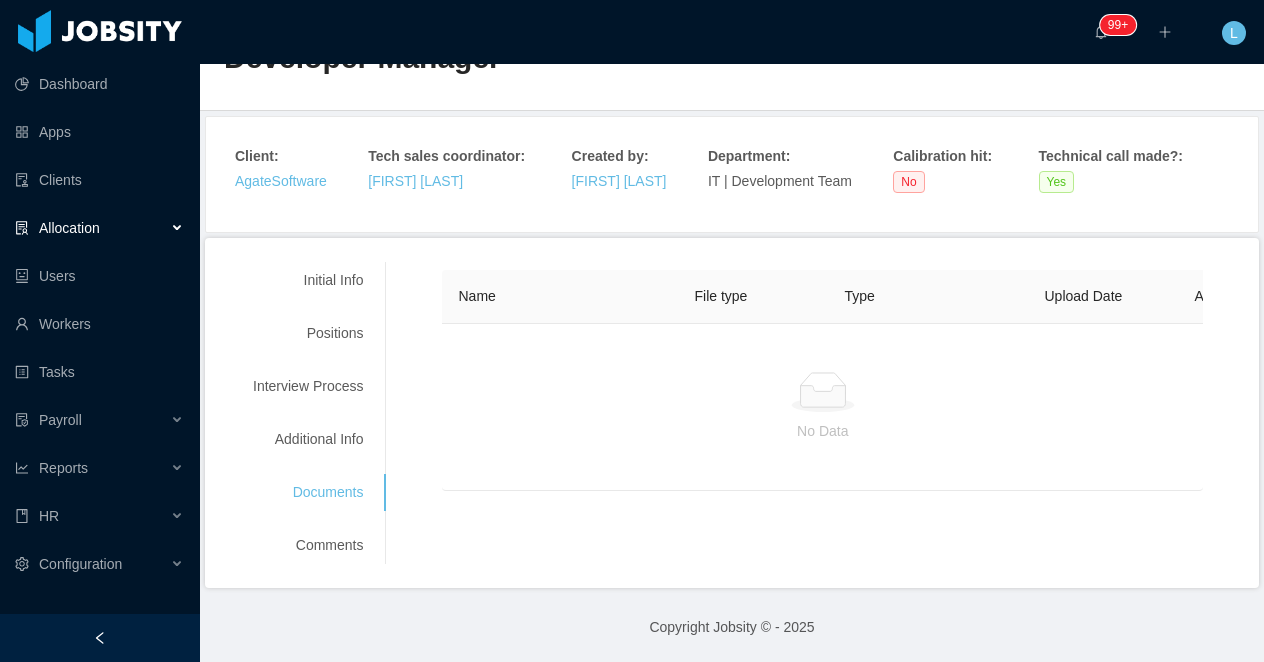 click on "Initial Info Positions Interview Process Additional Info Documents Comments" at bounding box center (308, 413) 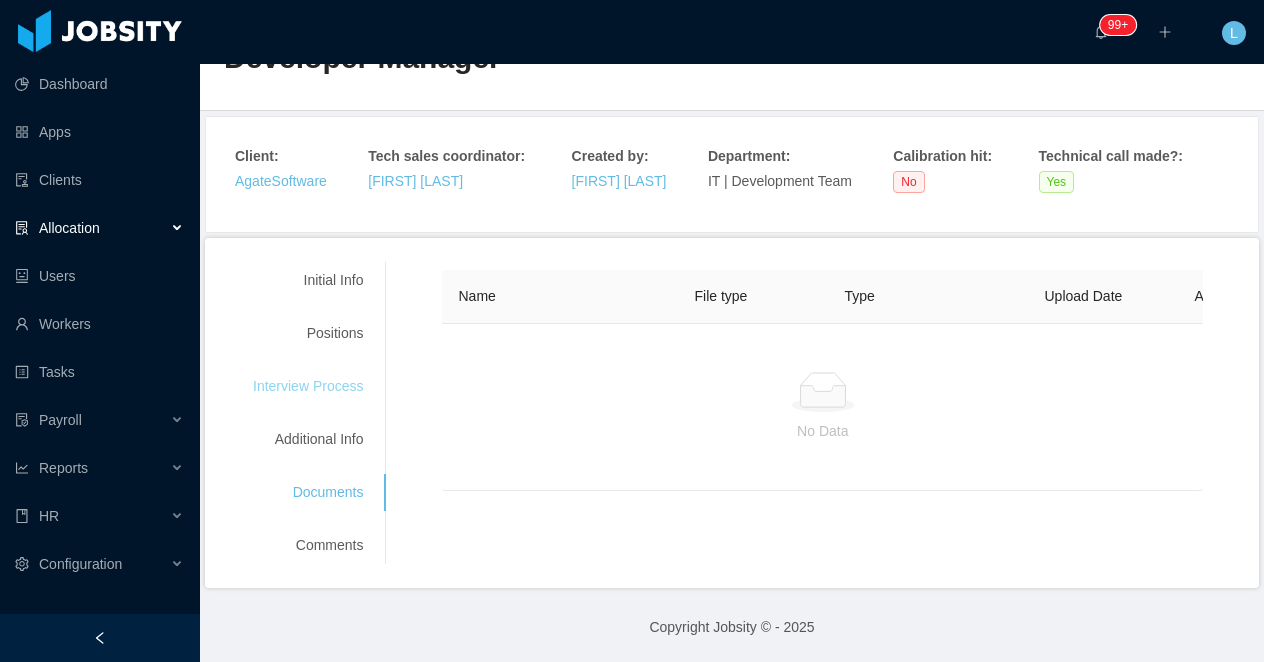 click on "Interview Process" at bounding box center [308, 386] 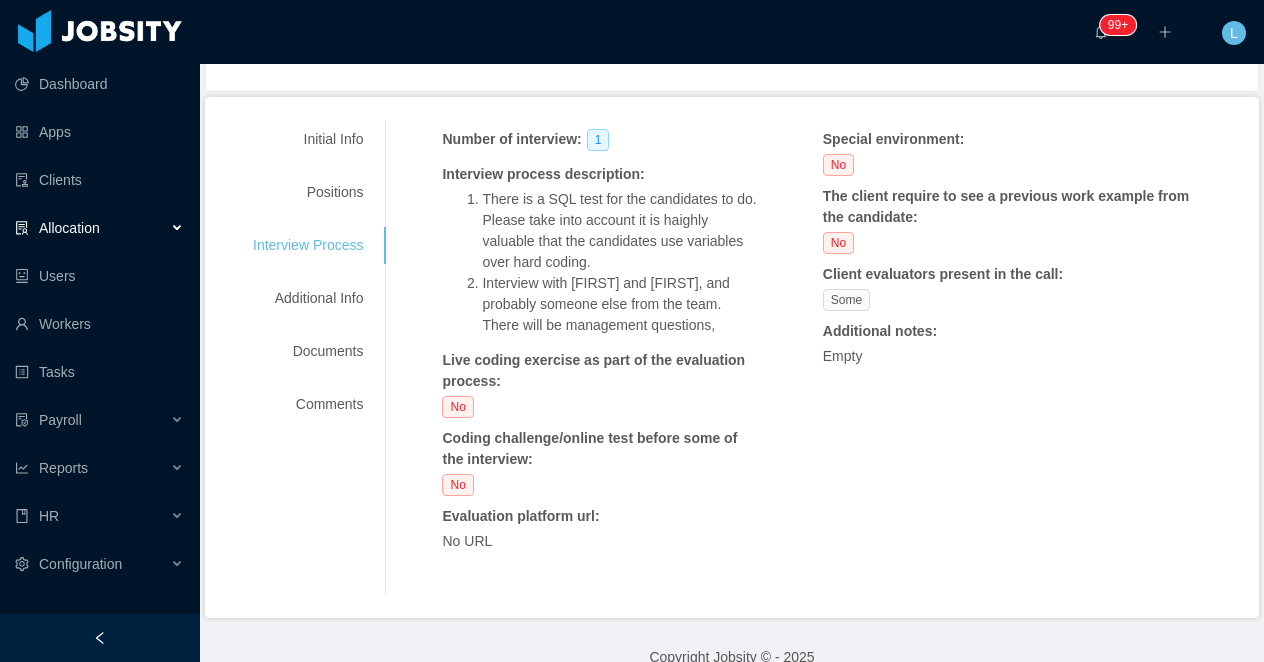 scroll, scrollTop: 248, scrollLeft: 0, axis: vertical 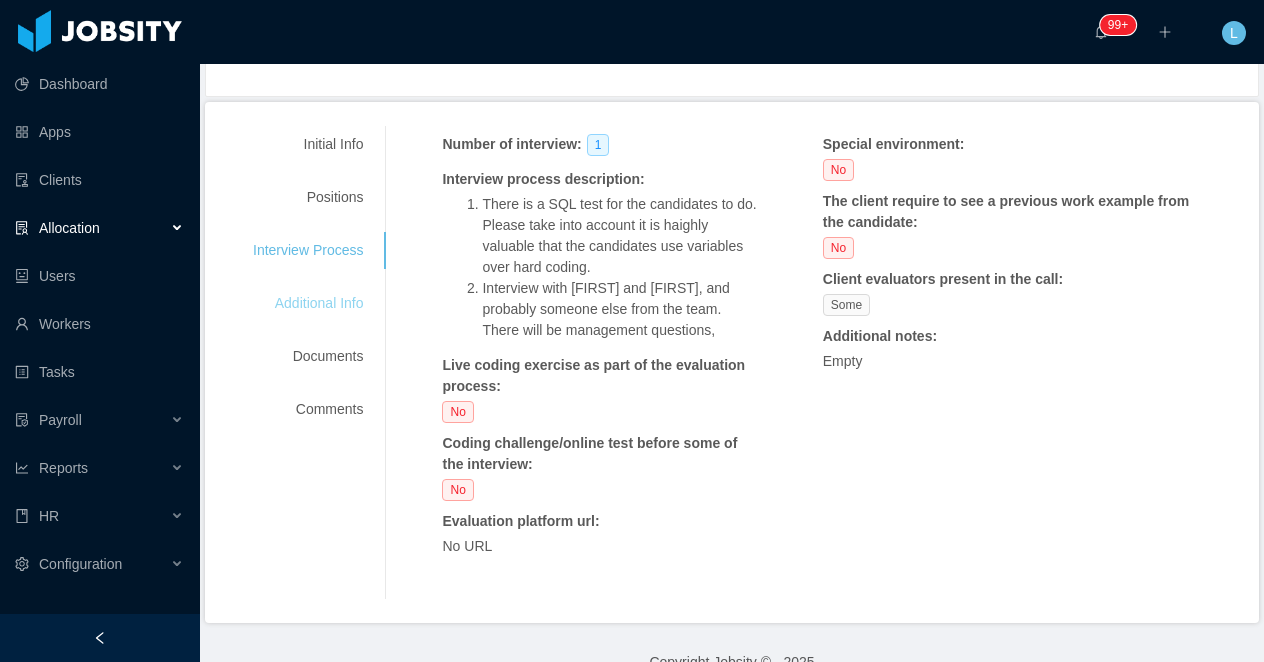 click on "Additional Info" at bounding box center [308, 303] 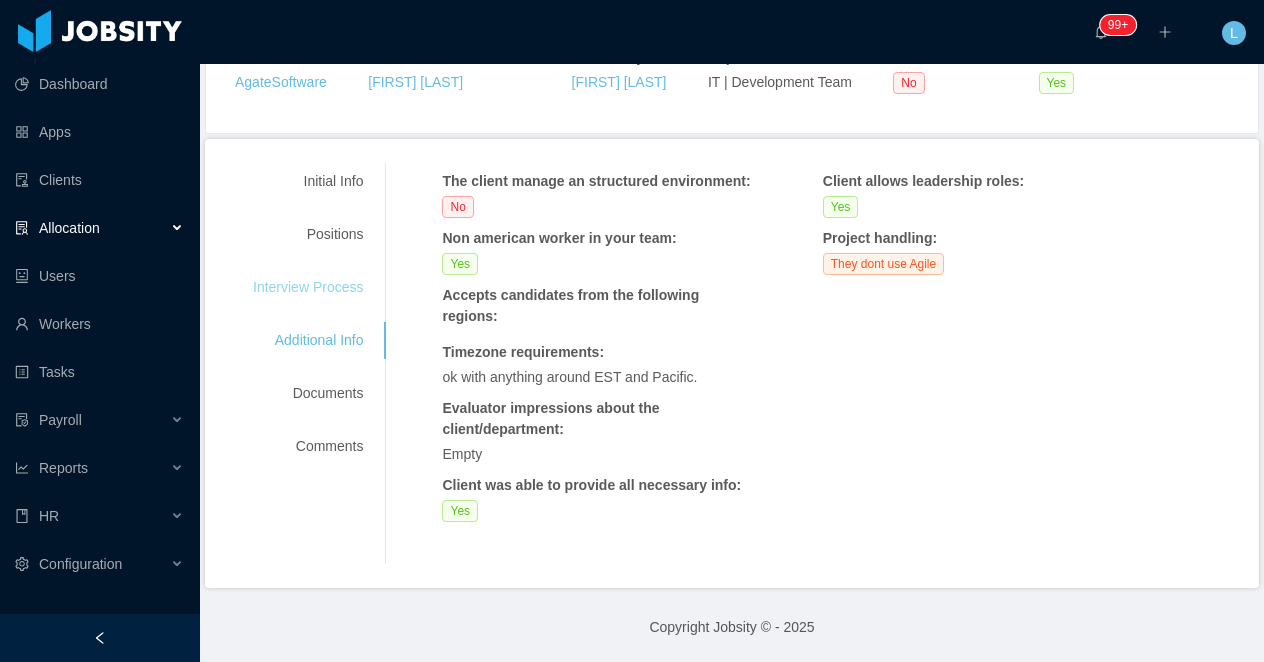 click on "Interview Process" at bounding box center [308, 287] 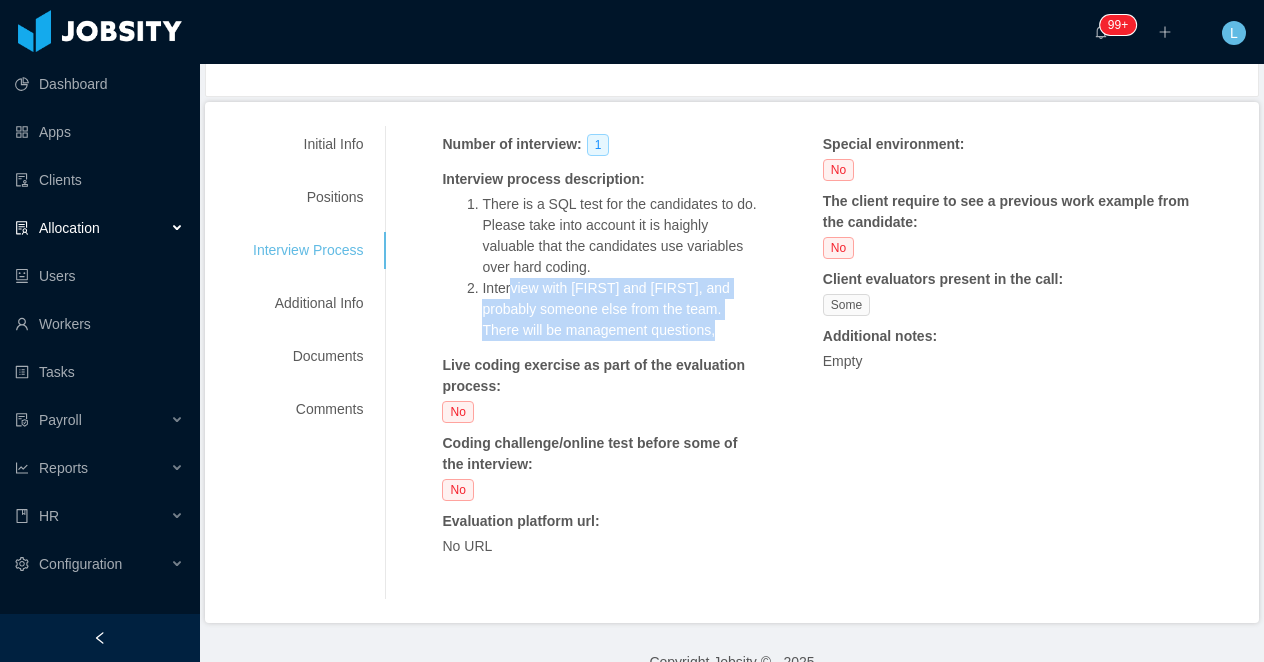 drag, startPoint x: 522, startPoint y: 285, endPoint x: 536, endPoint y: 344, distance: 60.63827 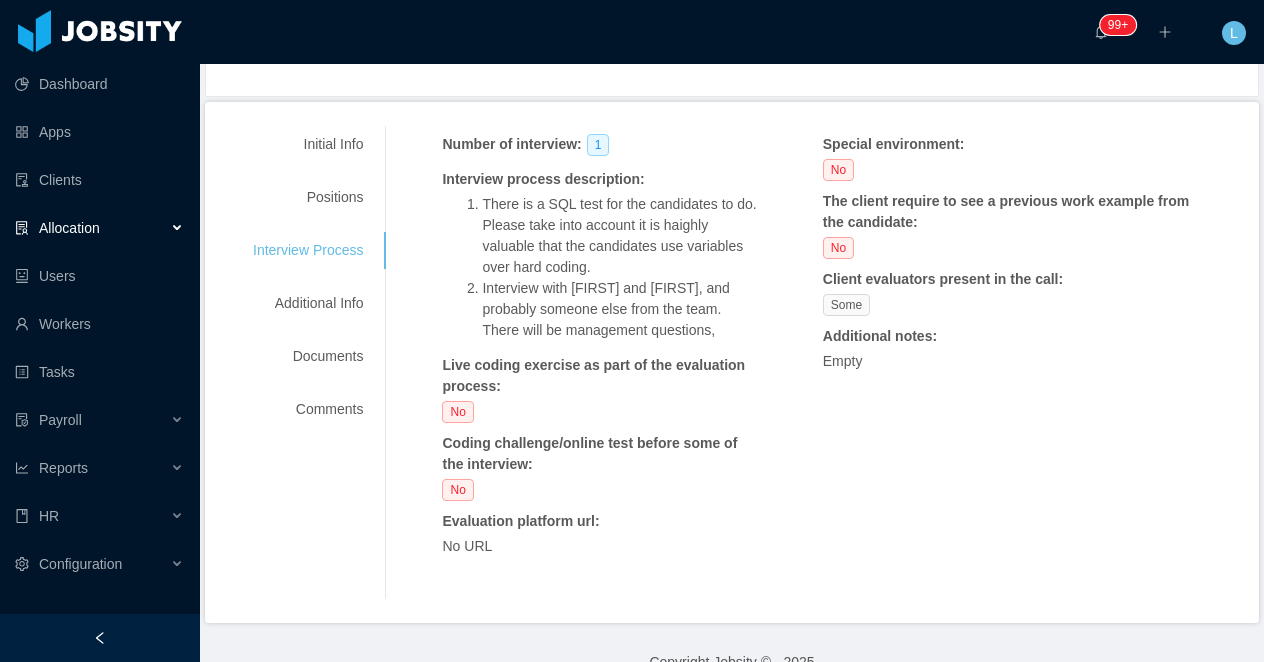 click on "There is a SQL test for the candidates to do. Please take into account it is haighly valuable that the candidates use variables over hard coding." at bounding box center (620, 236) 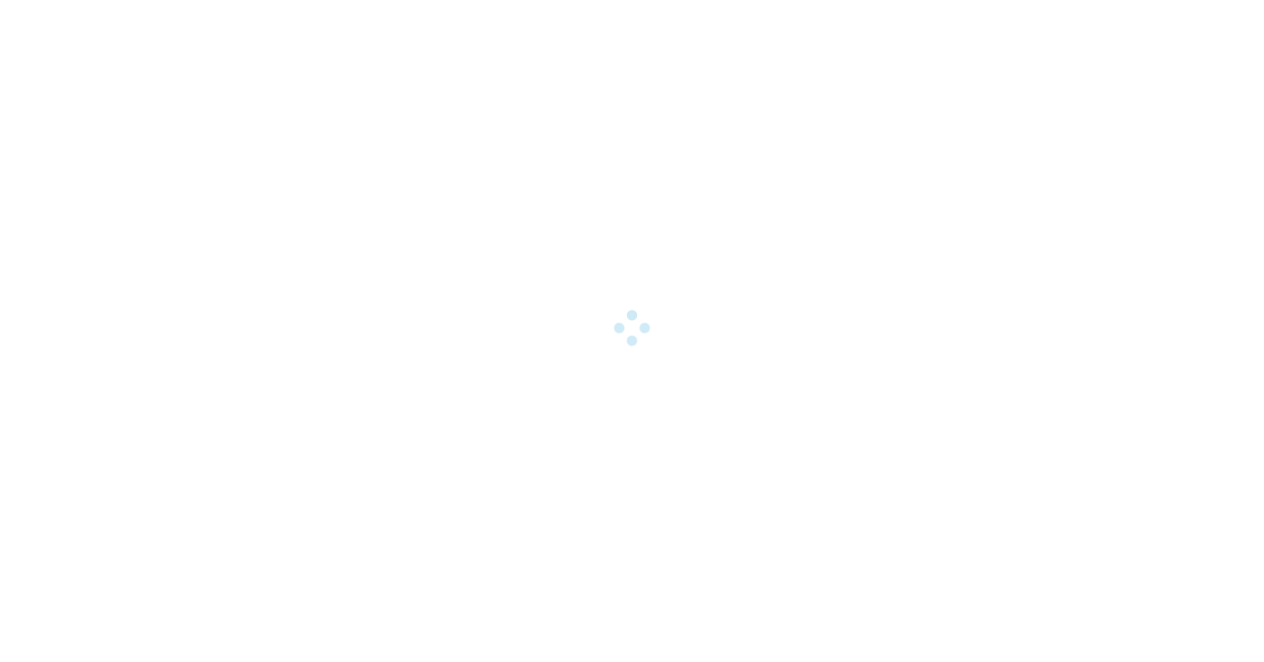 scroll, scrollTop: 0, scrollLeft: 0, axis: both 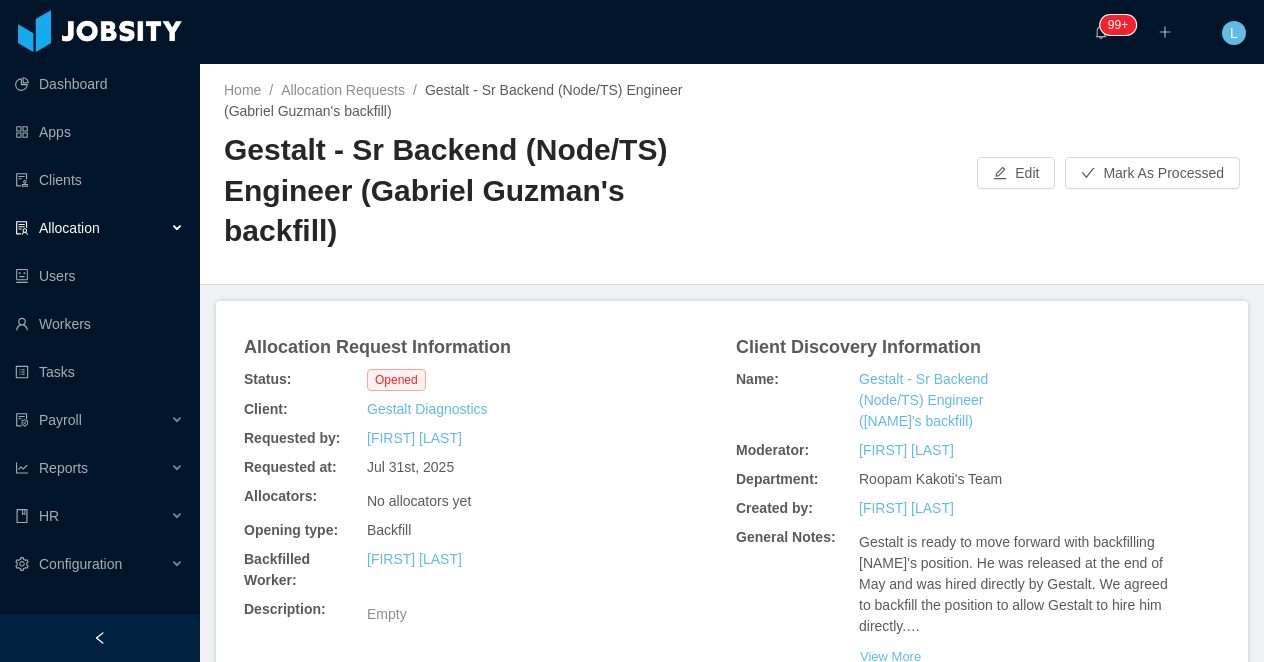click on "Gestalt - Sr Backend (Node/TS) Engineer (Gabriel Guzman's backfill)" at bounding box center [478, 191] 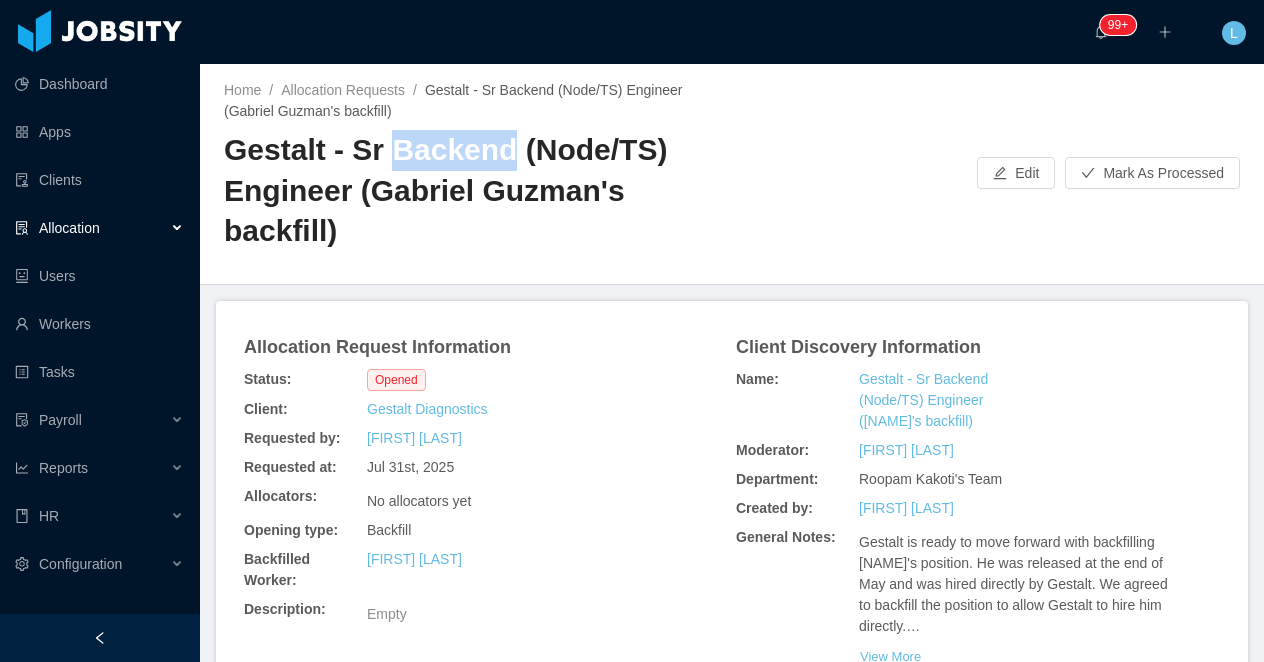 click on "Gestalt - Sr Backend (Node/TS) Engineer (Gabriel Guzman's backfill)" at bounding box center (478, 191) 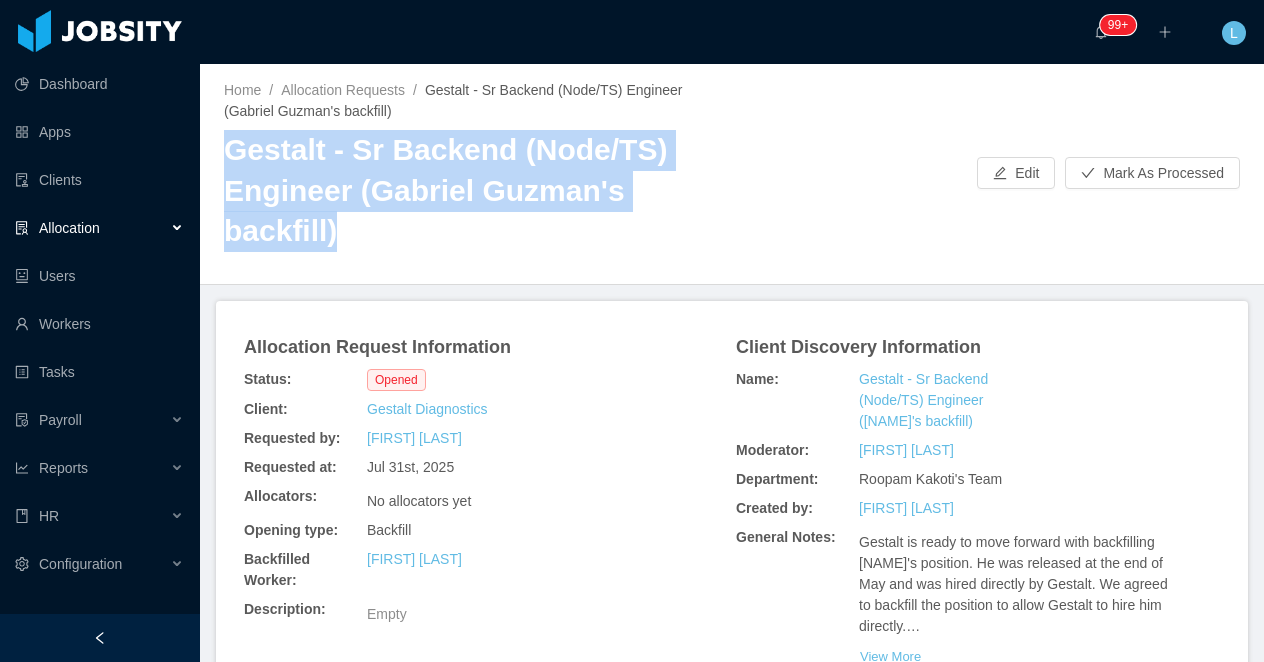 click on "Gestalt - Sr Backend (Node/TS) Engineer (Gabriel Guzman's backfill)" at bounding box center [478, 191] 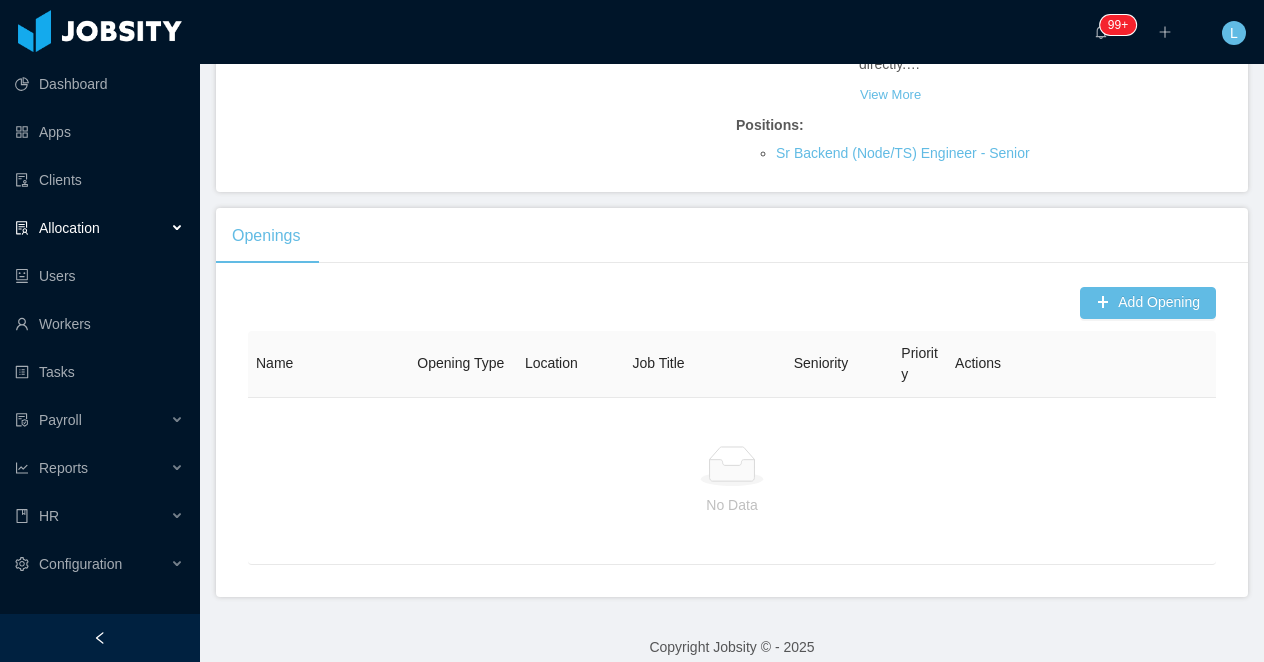scroll, scrollTop: 554, scrollLeft: 0, axis: vertical 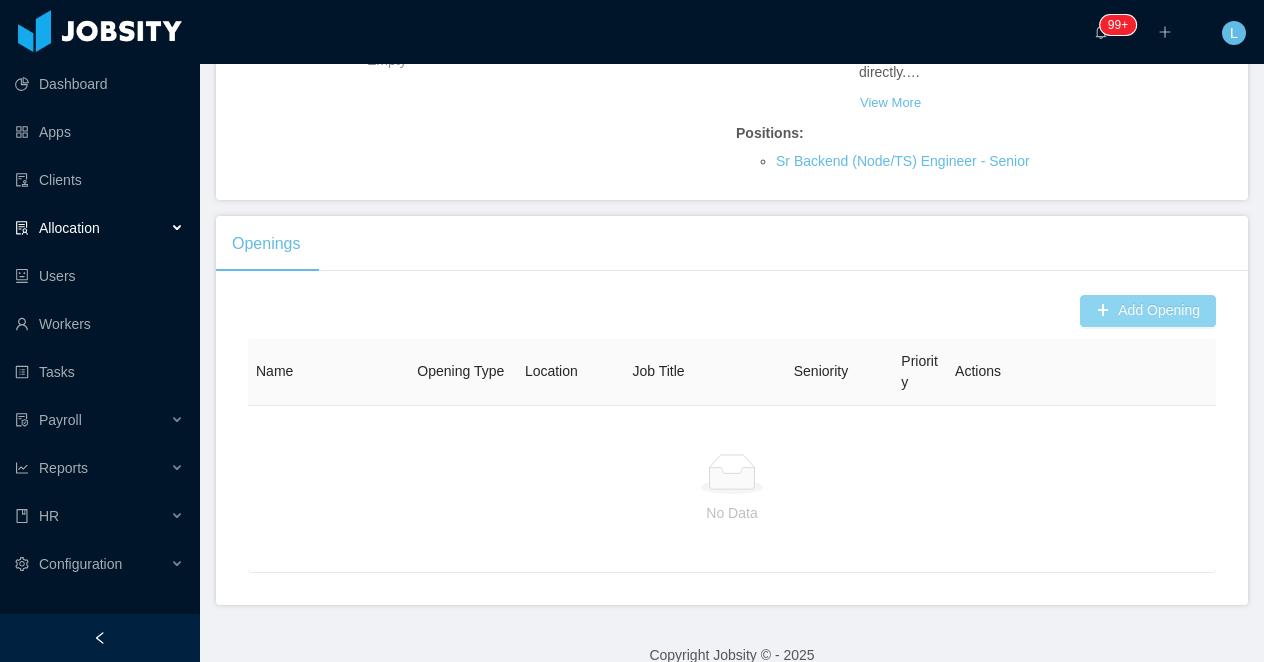 click on "Add Opening" at bounding box center (1148, 311) 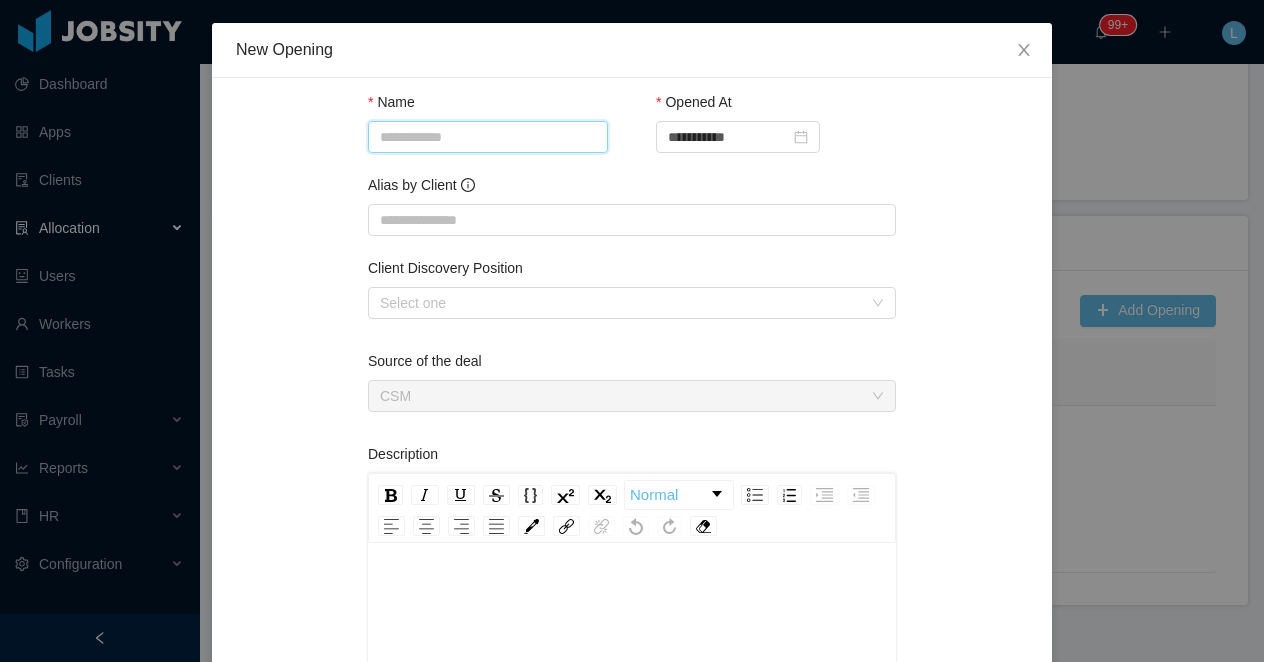 click on "Name" at bounding box center (488, 137) 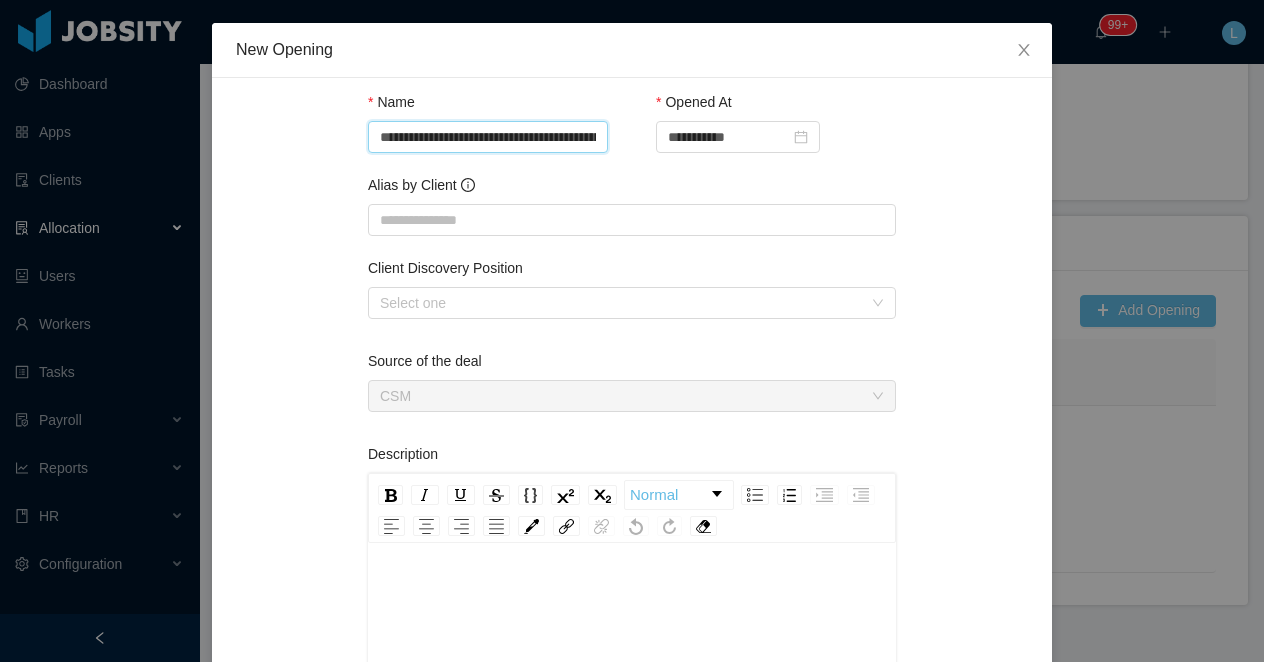 scroll, scrollTop: 0, scrollLeft: 227, axis: horizontal 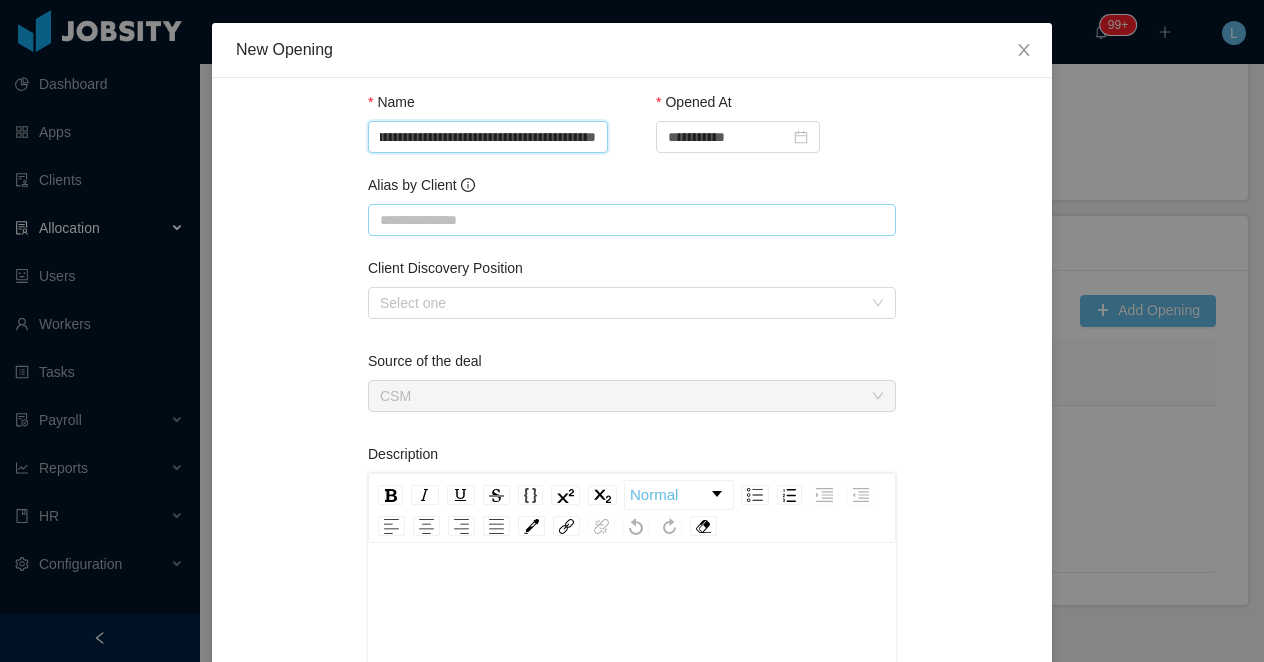 type on "**********" 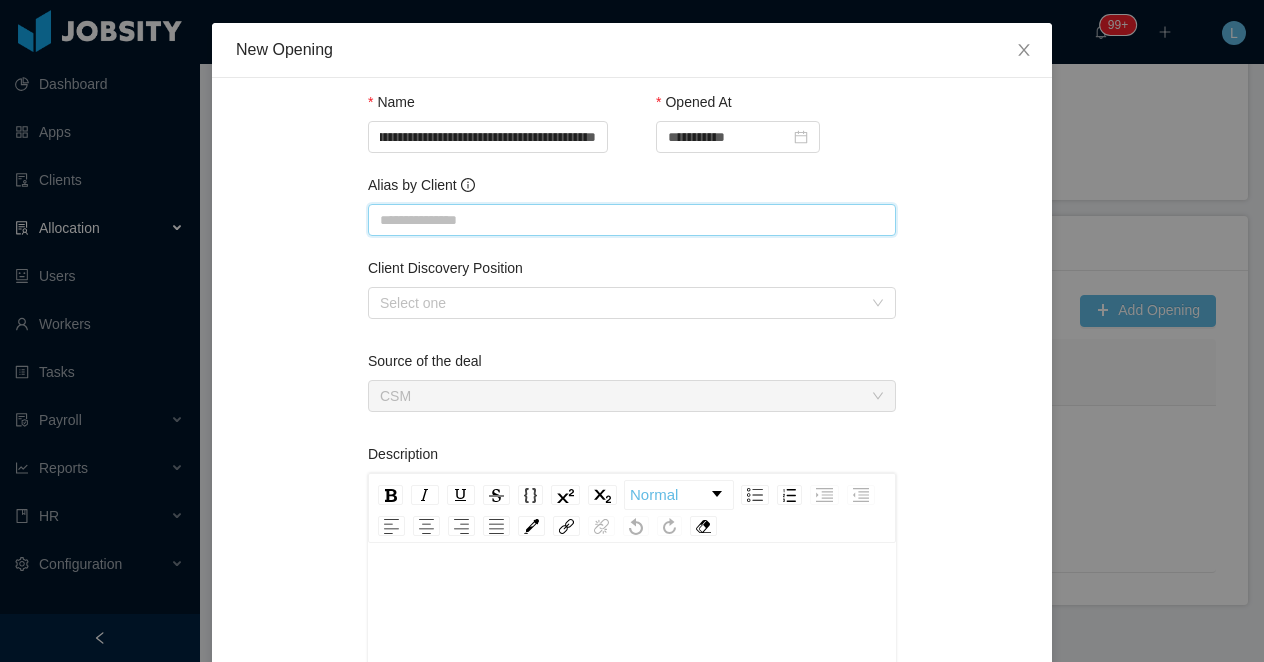 click on "Alias by Client" at bounding box center (632, 220) 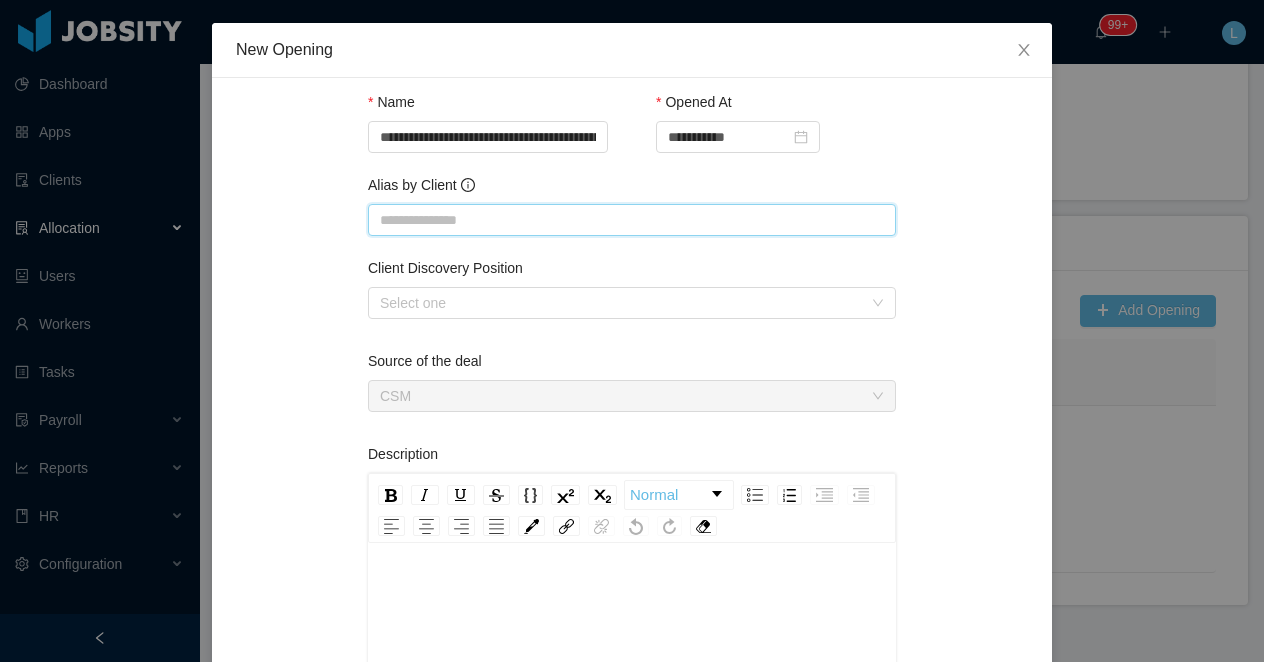 paste on "**********" 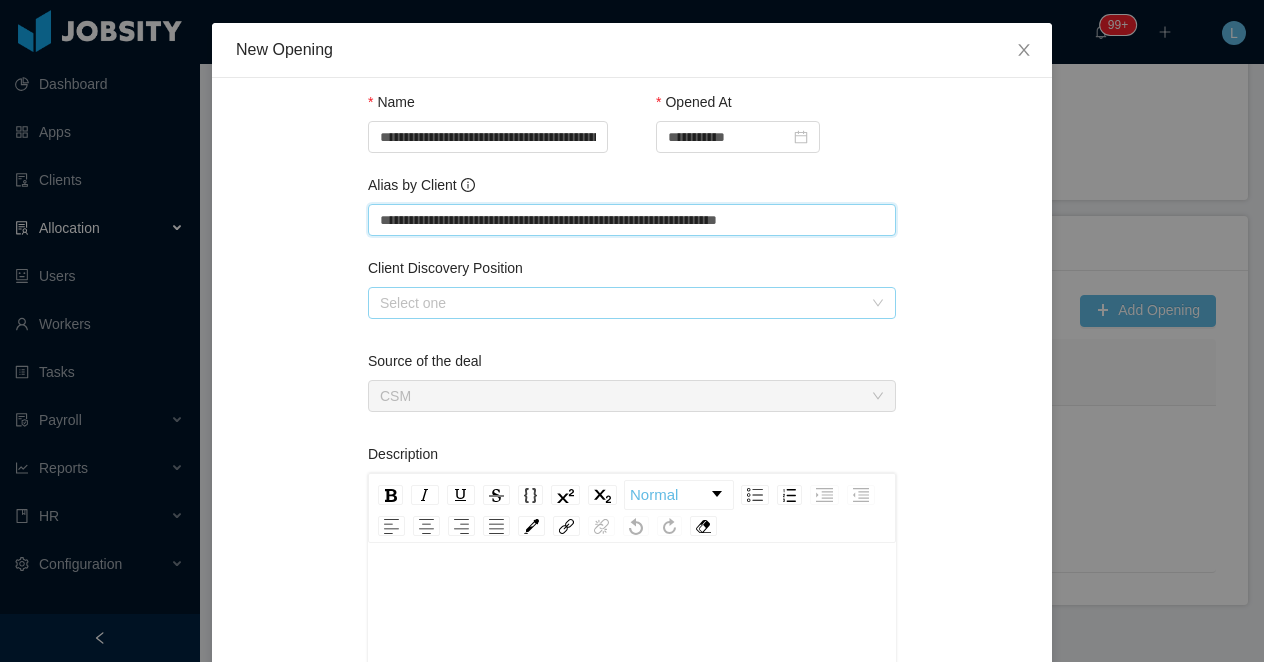 click on "Select one" at bounding box center [621, 303] 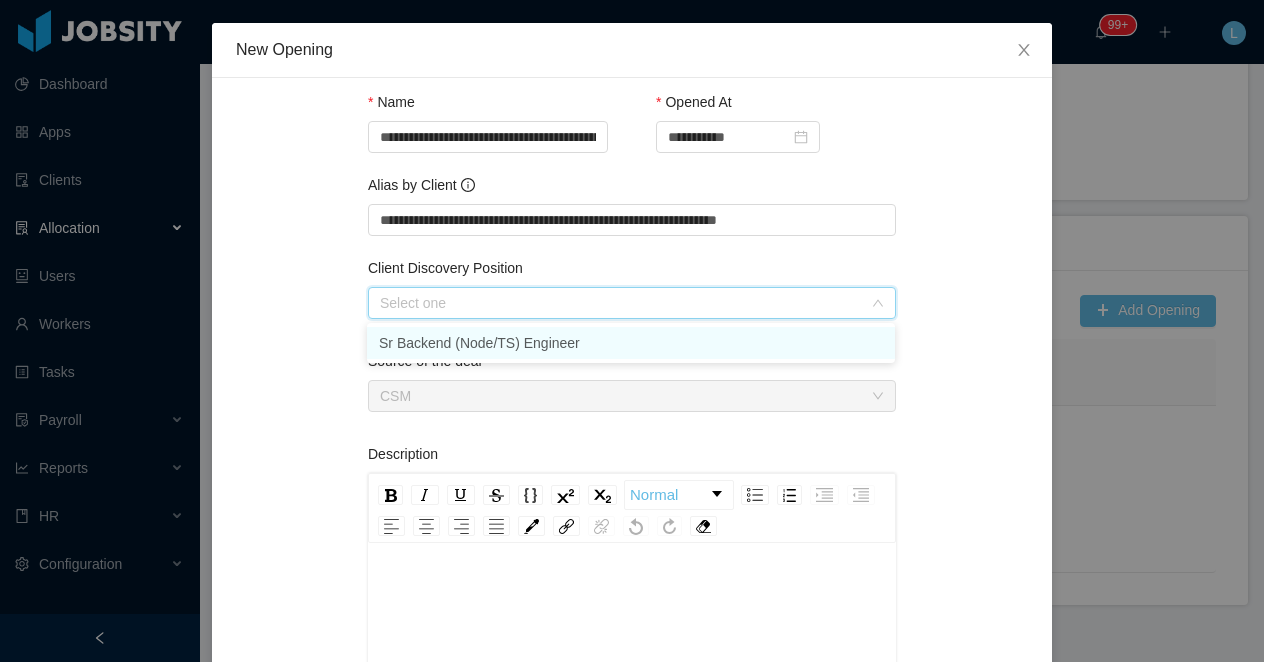 click on "Sr Backend (Node/TS) Engineer" at bounding box center (631, 343) 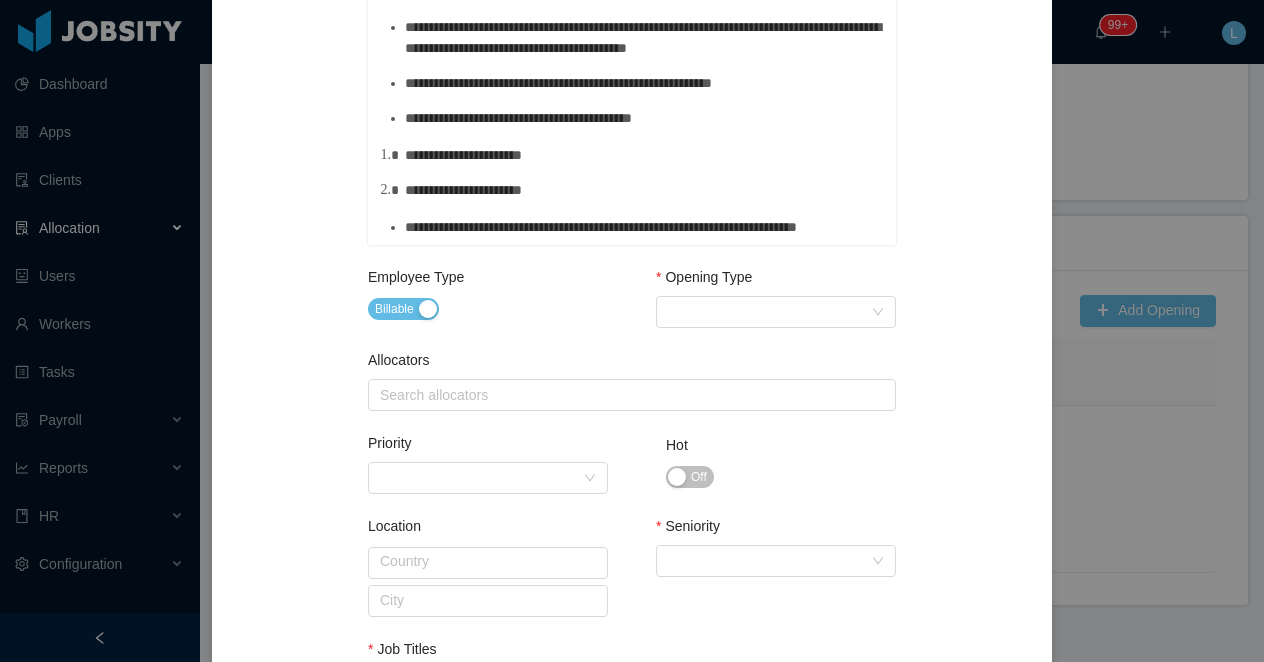 scroll, scrollTop: 663, scrollLeft: 0, axis: vertical 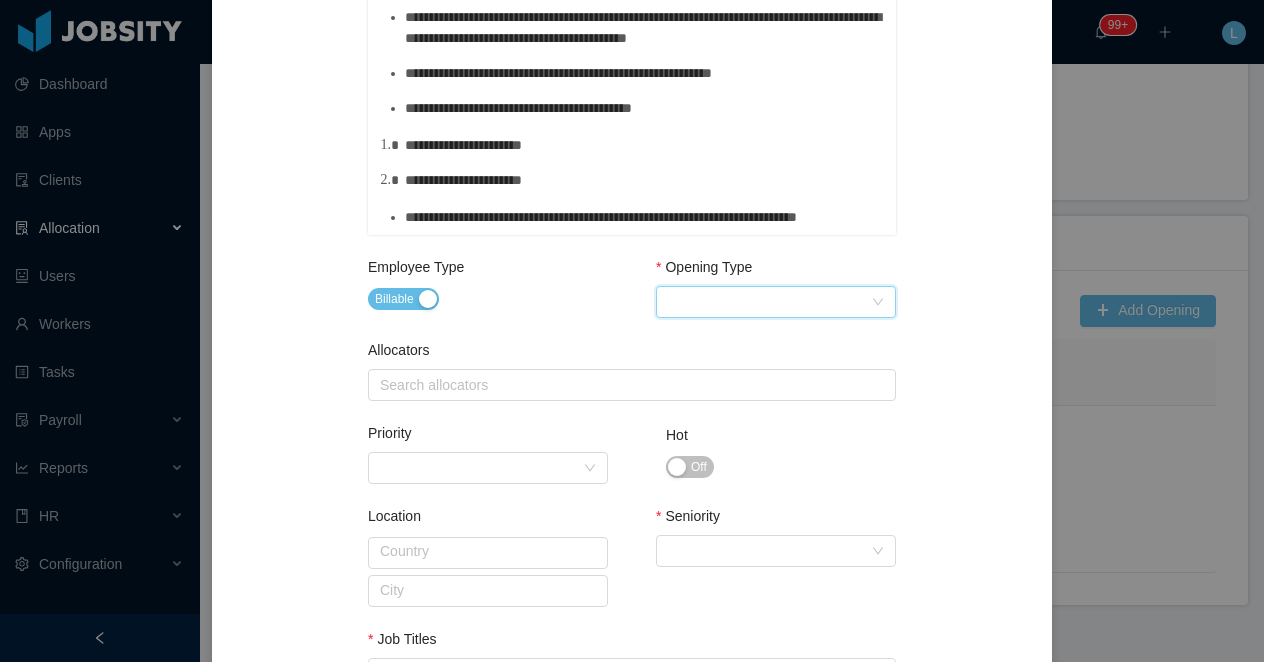 click on "Select Opening Type" at bounding box center (769, 302) 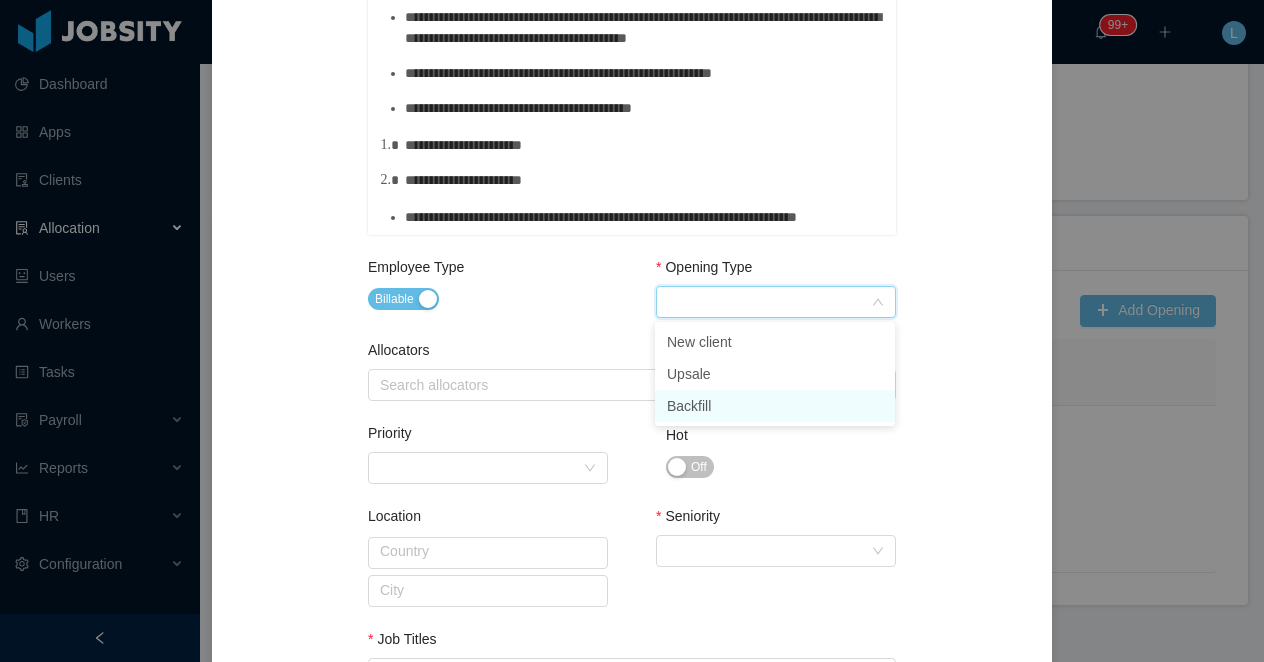 click on "Backfill" at bounding box center [775, 406] 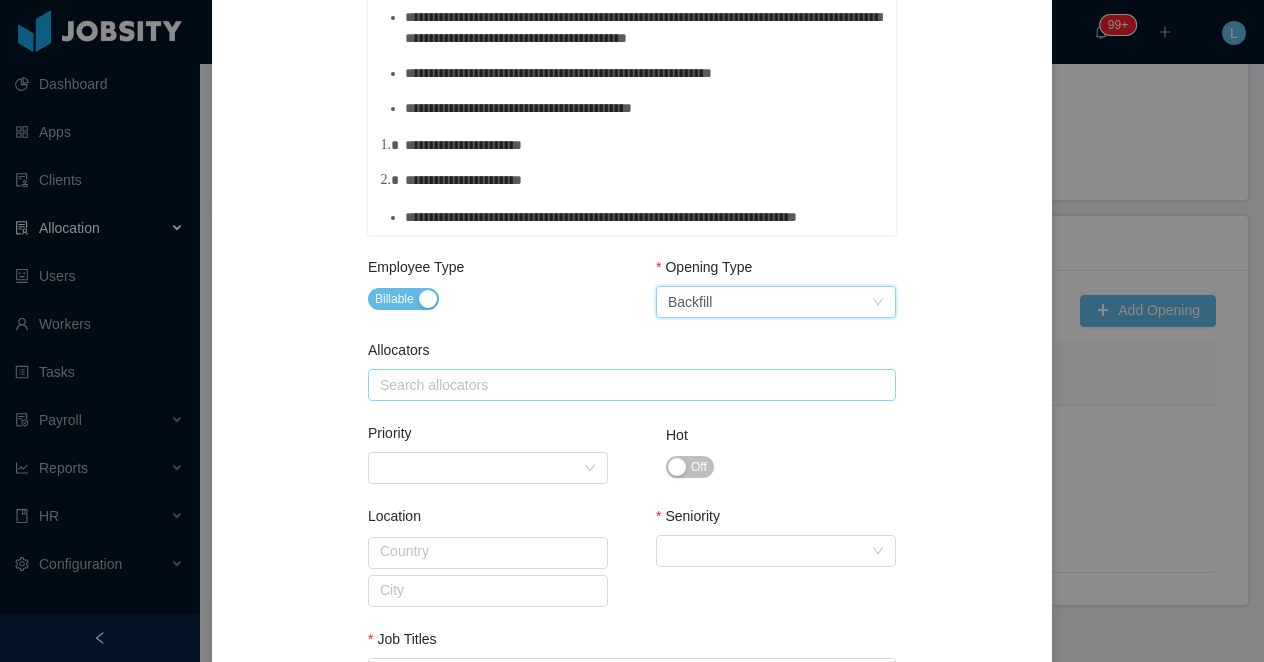 click on "Search allocators" at bounding box center (627, 385) 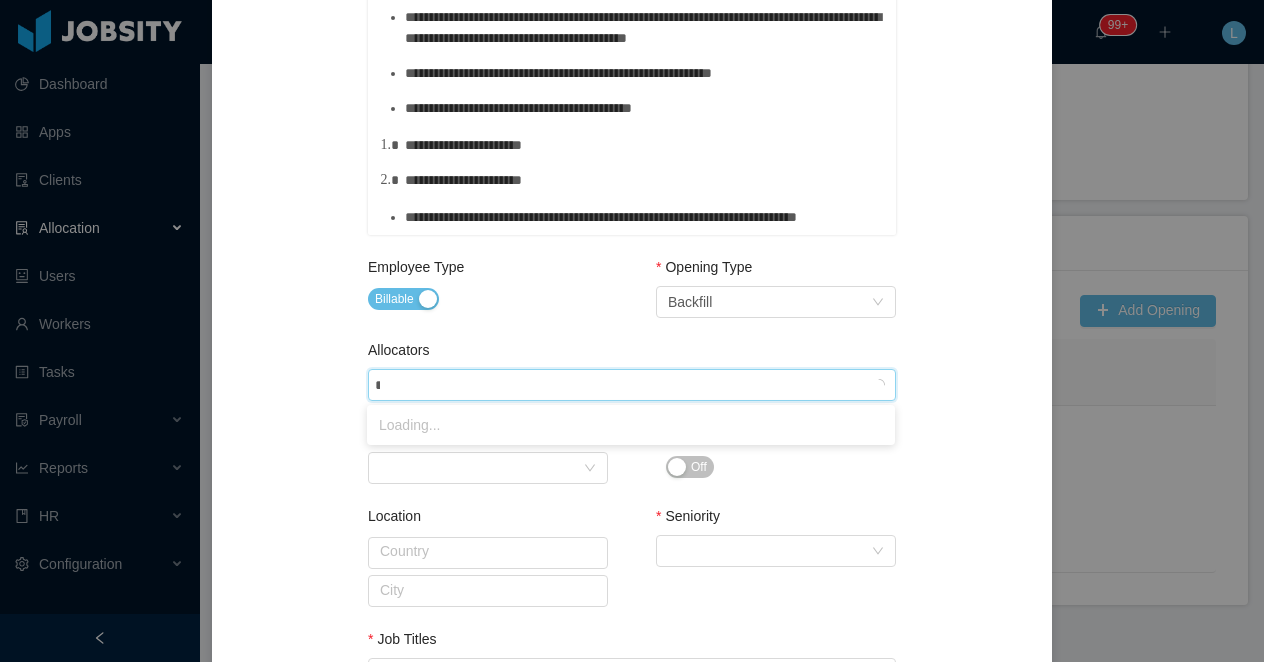 type on "*****" 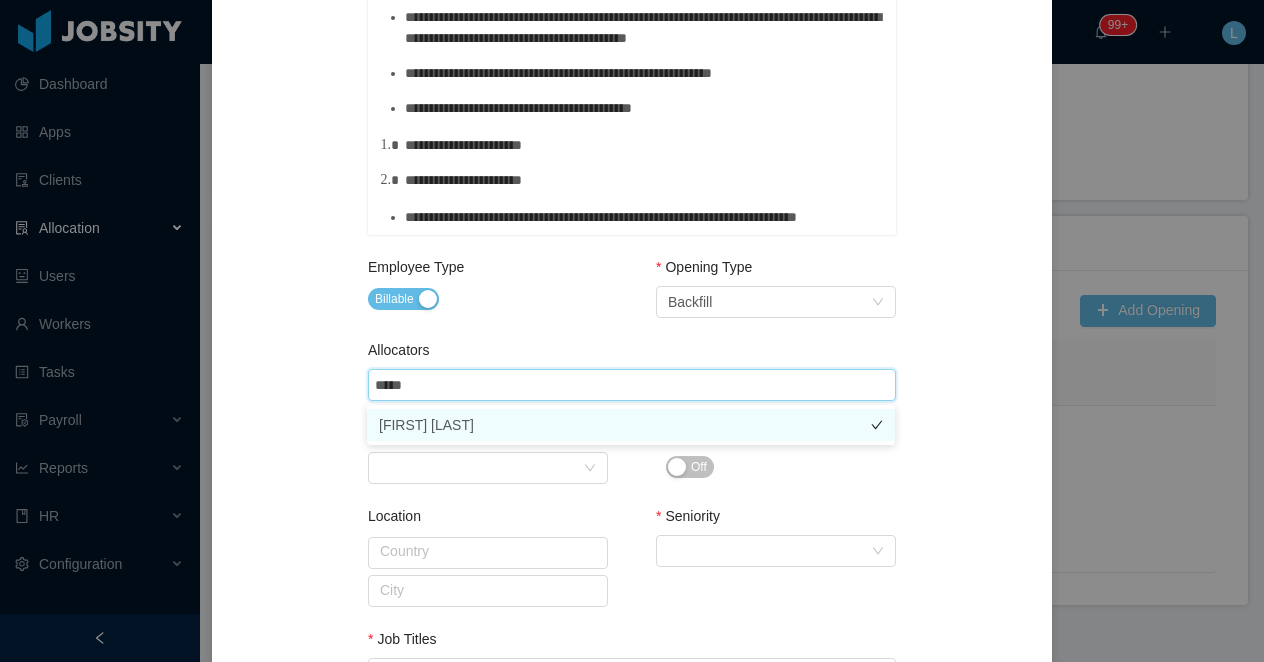 click on "[FIRST] [LAST]" at bounding box center (631, 425) 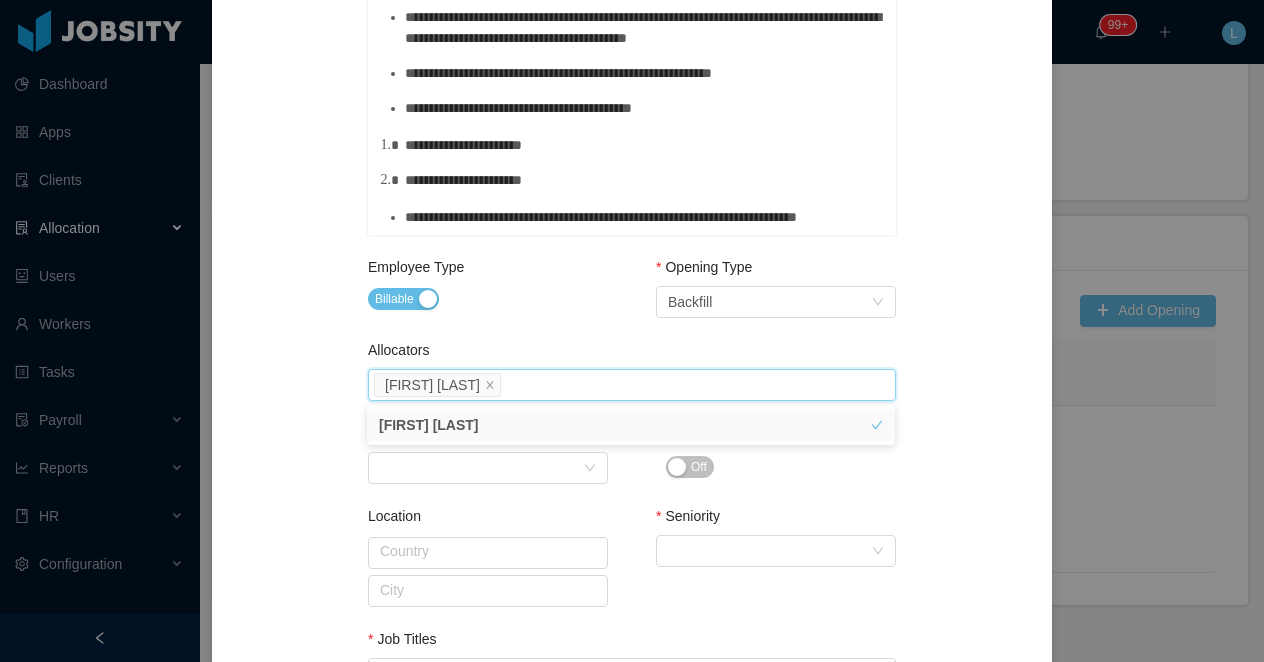 click on "Location Country   City   Seniority Select Seniority" at bounding box center [632, 577] 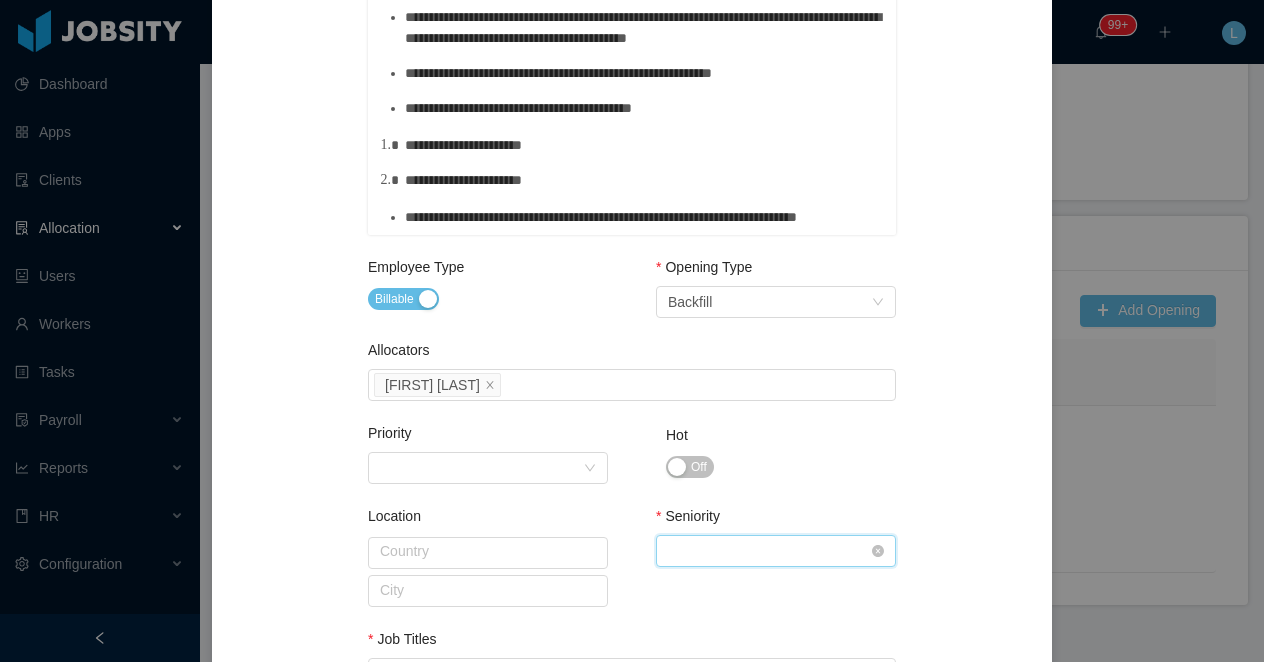 click on "Select Seniority" at bounding box center [769, 551] 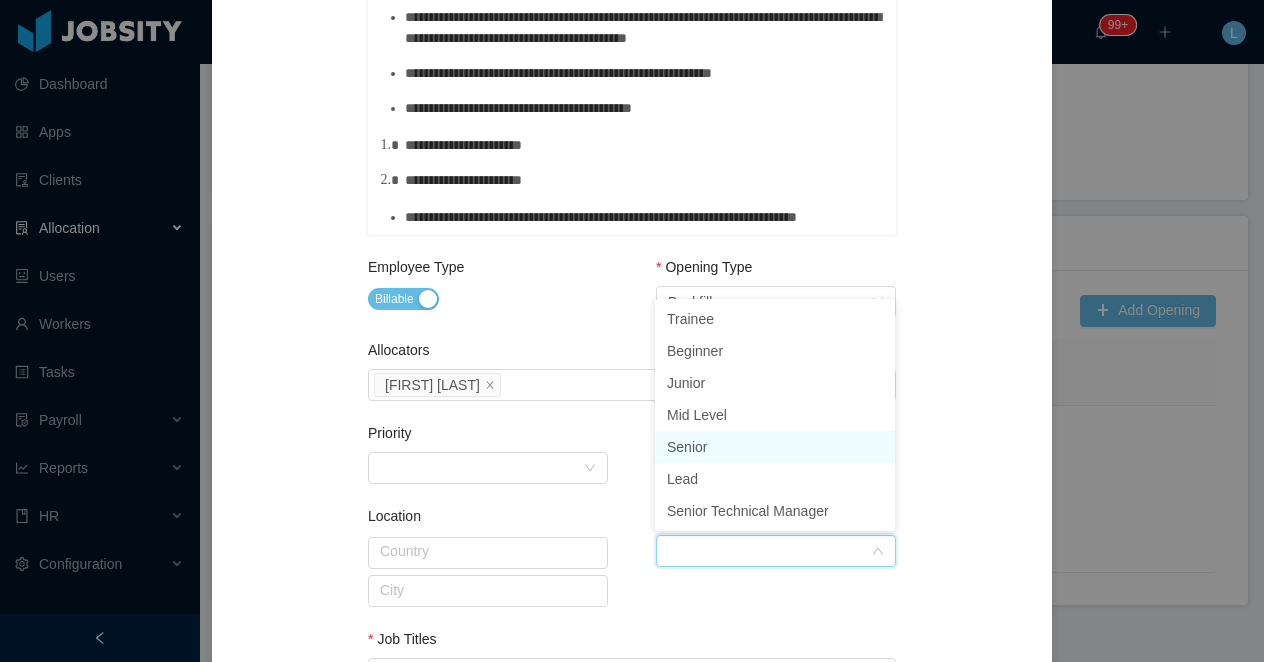 click on "Senior" at bounding box center [775, 447] 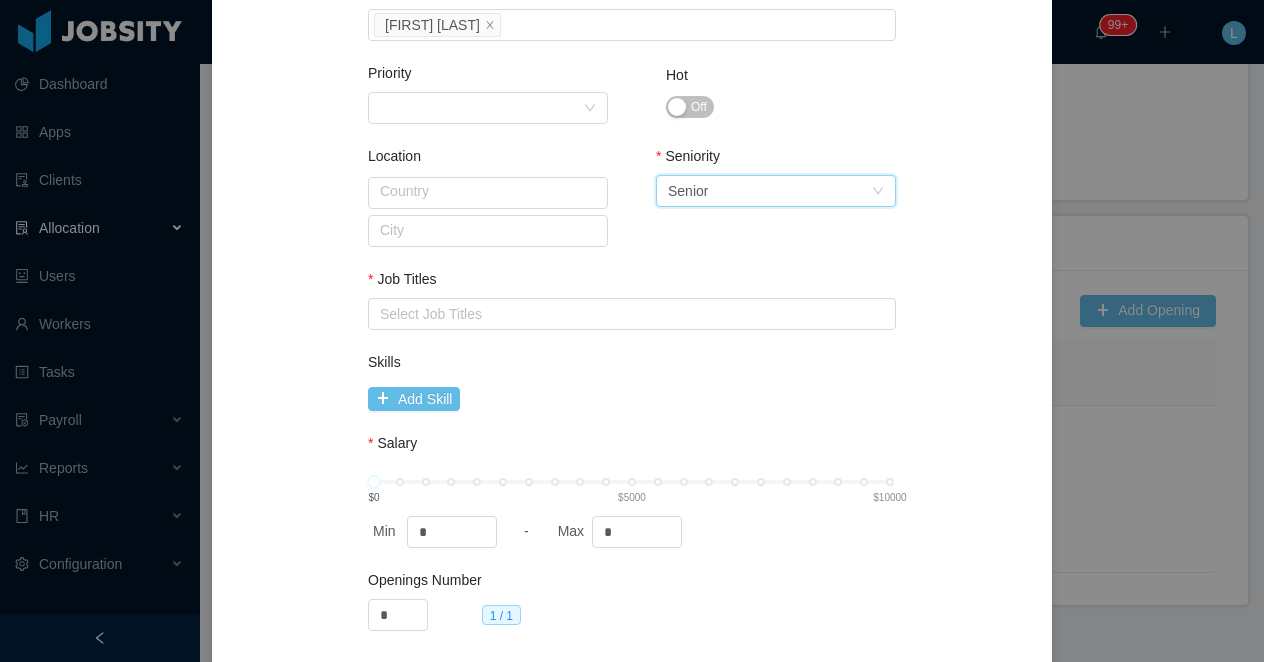 scroll, scrollTop: 1040, scrollLeft: 0, axis: vertical 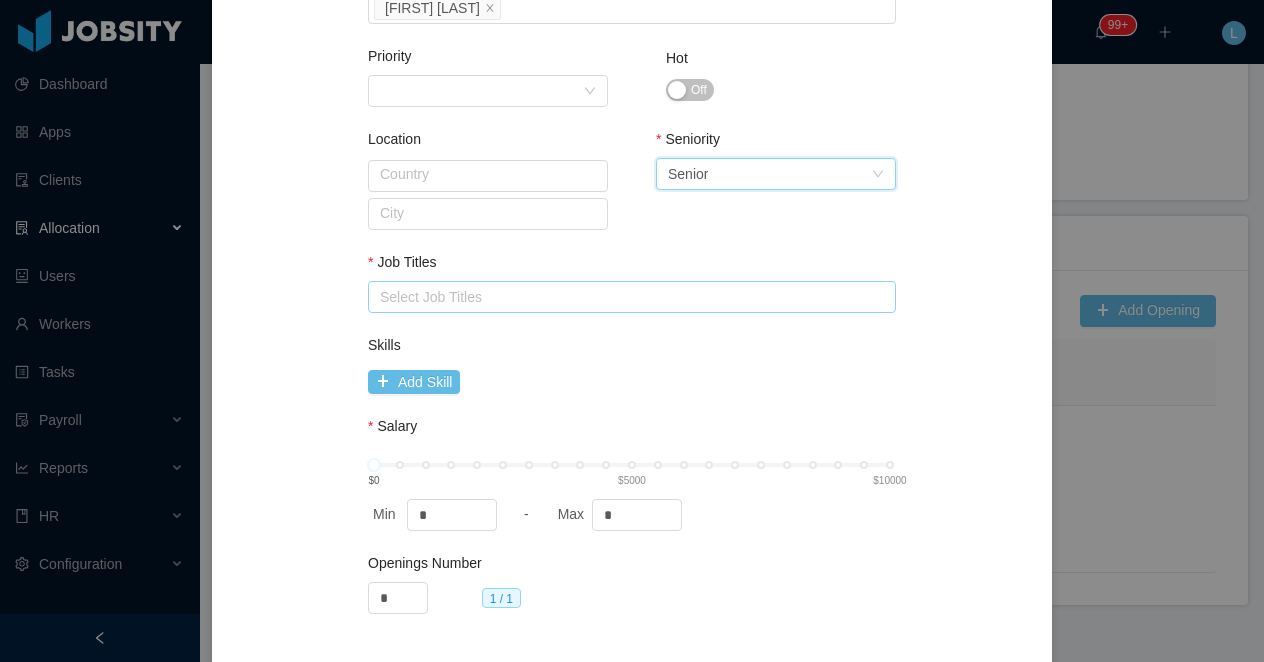 click on "Select Job Titles" at bounding box center [627, 297] 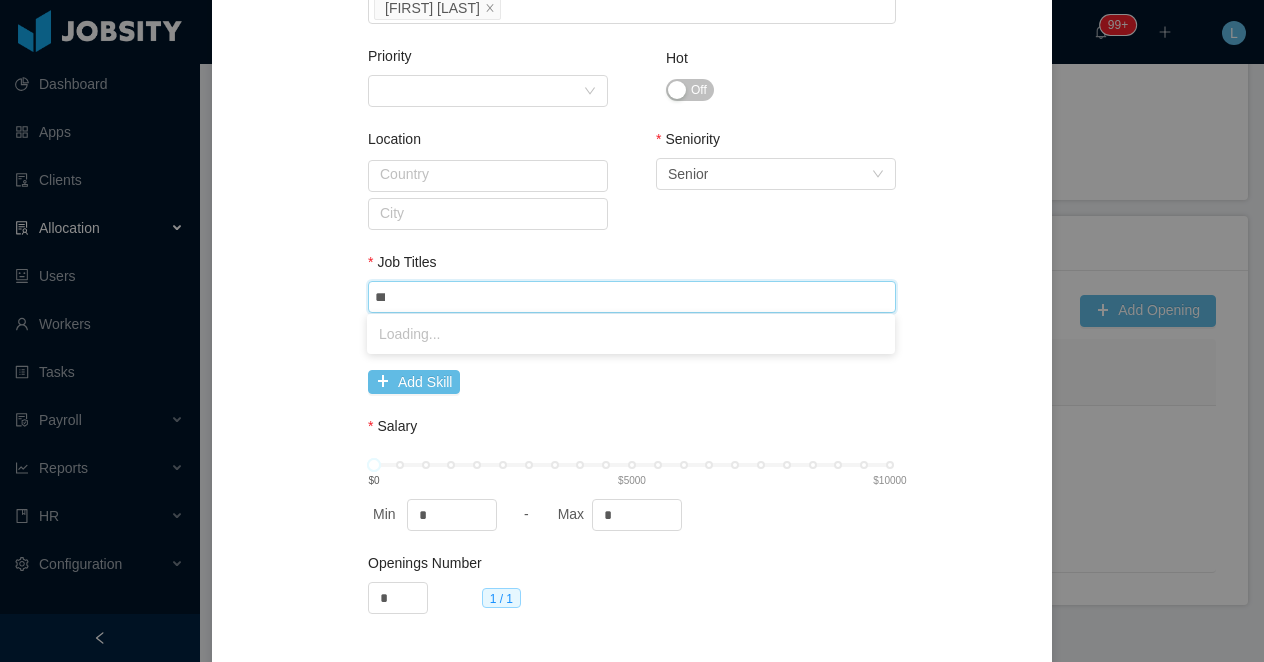 type on "****" 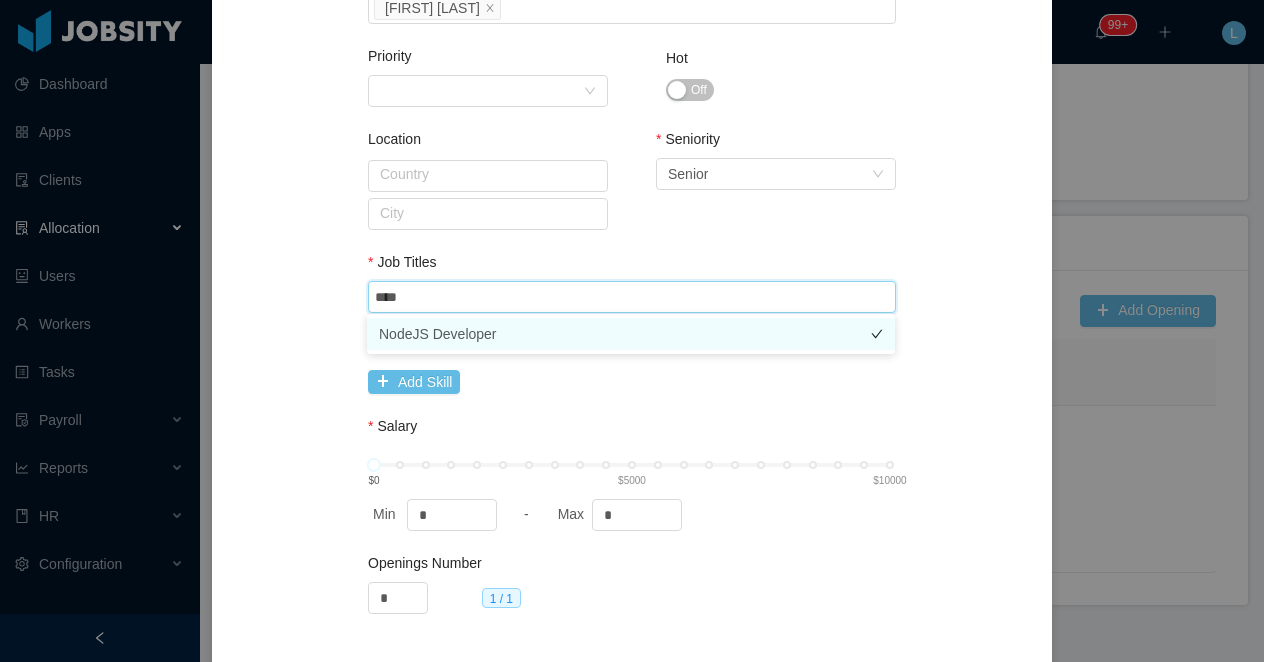 click on "NodeJS Developer" at bounding box center (631, 334) 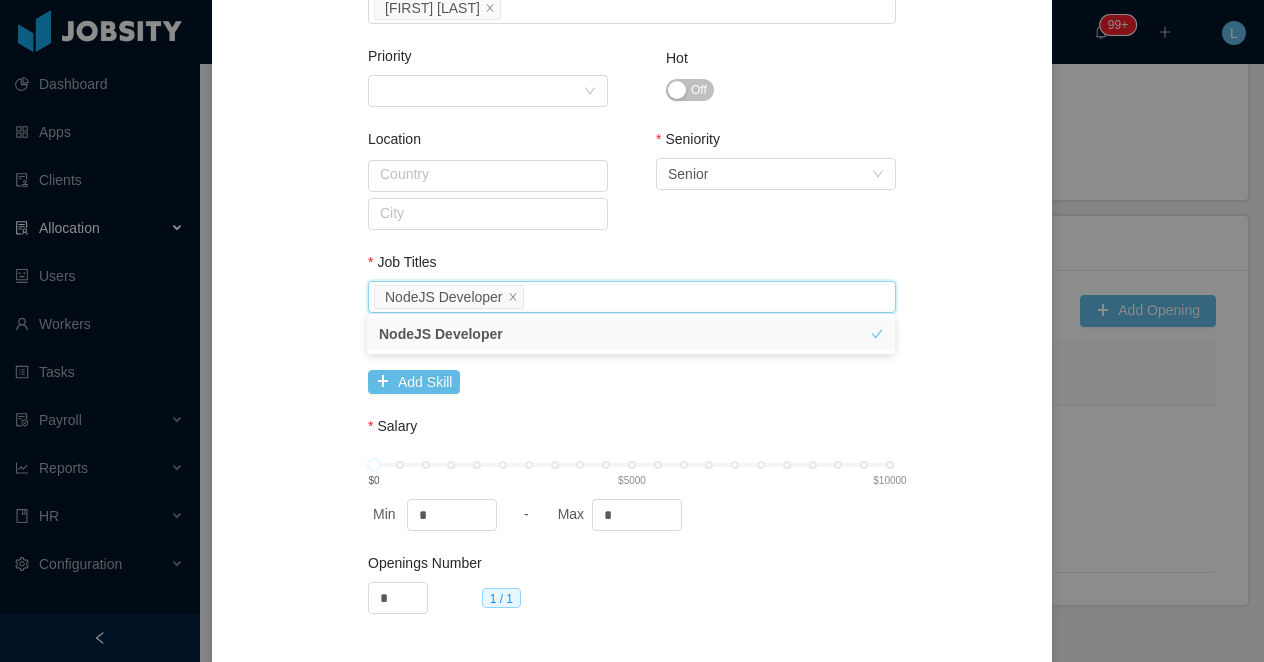 click on "**********" at bounding box center (632, -146) 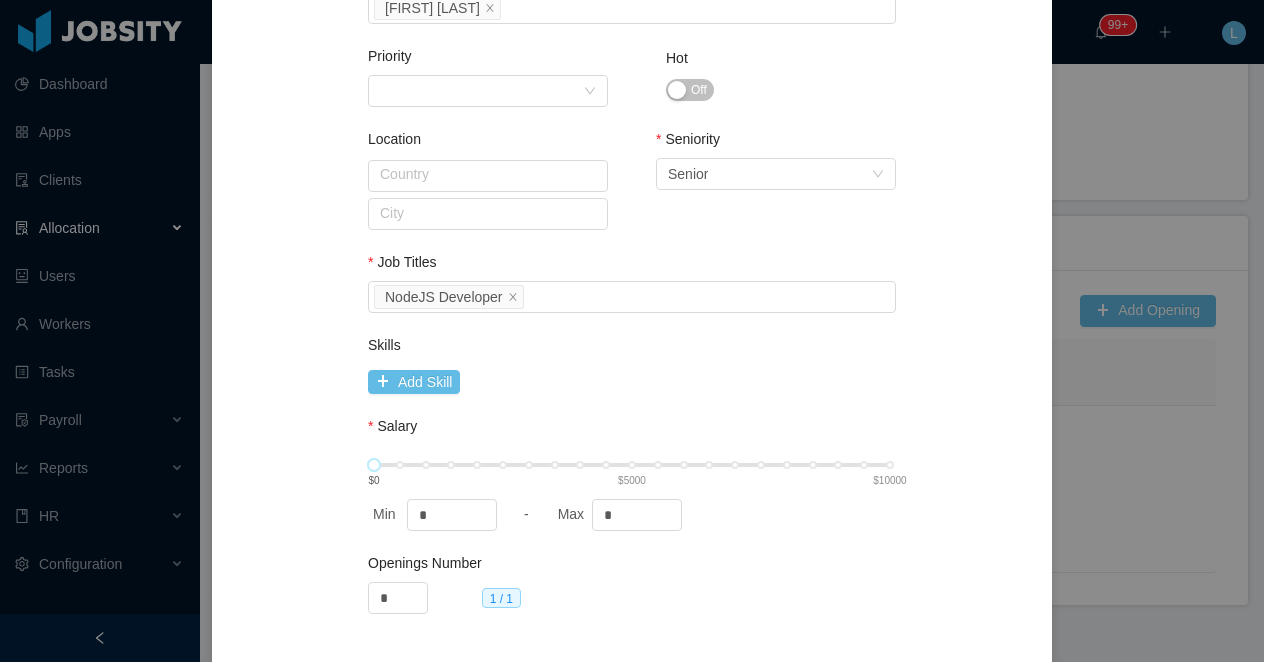 type on "****" 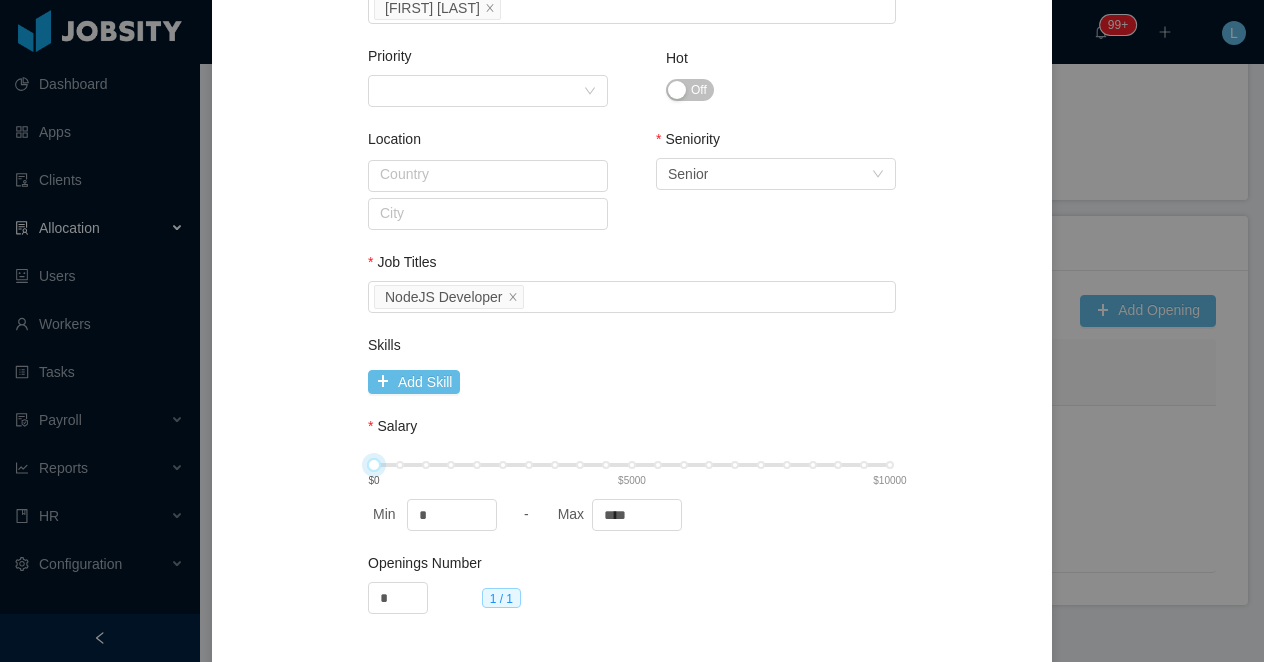 click on "$0 $5000 $10000" at bounding box center [632, 465] 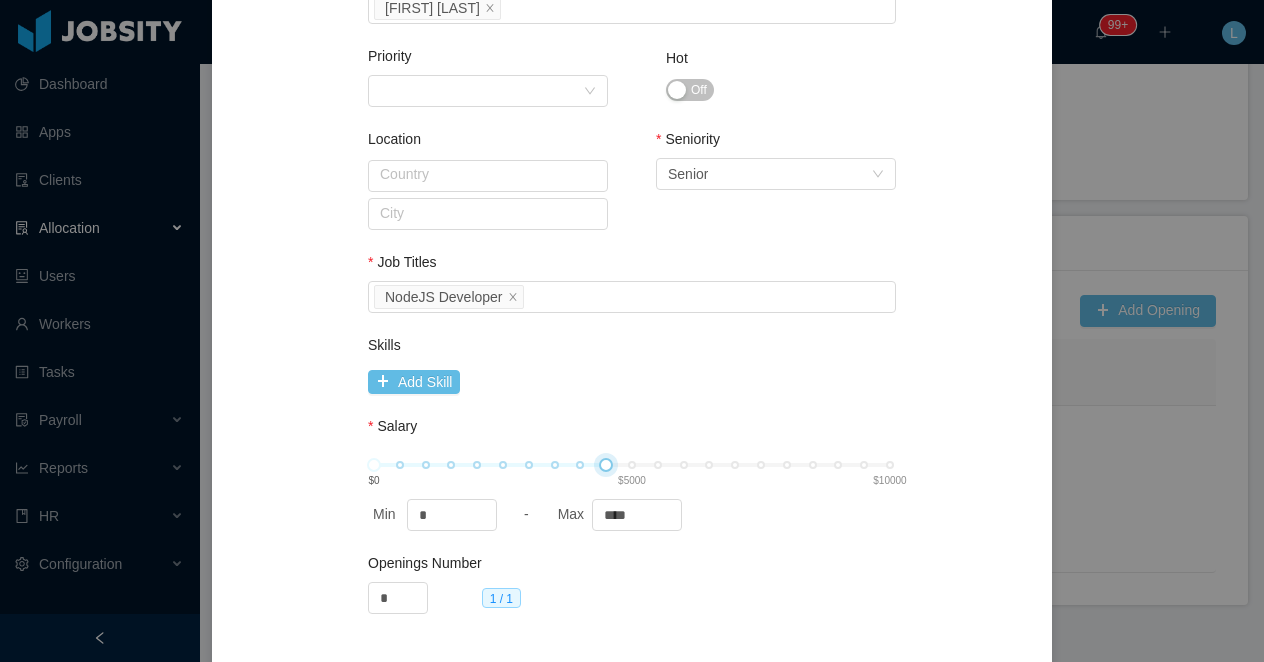 scroll, scrollTop: 1098, scrollLeft: 0, axis: vertical 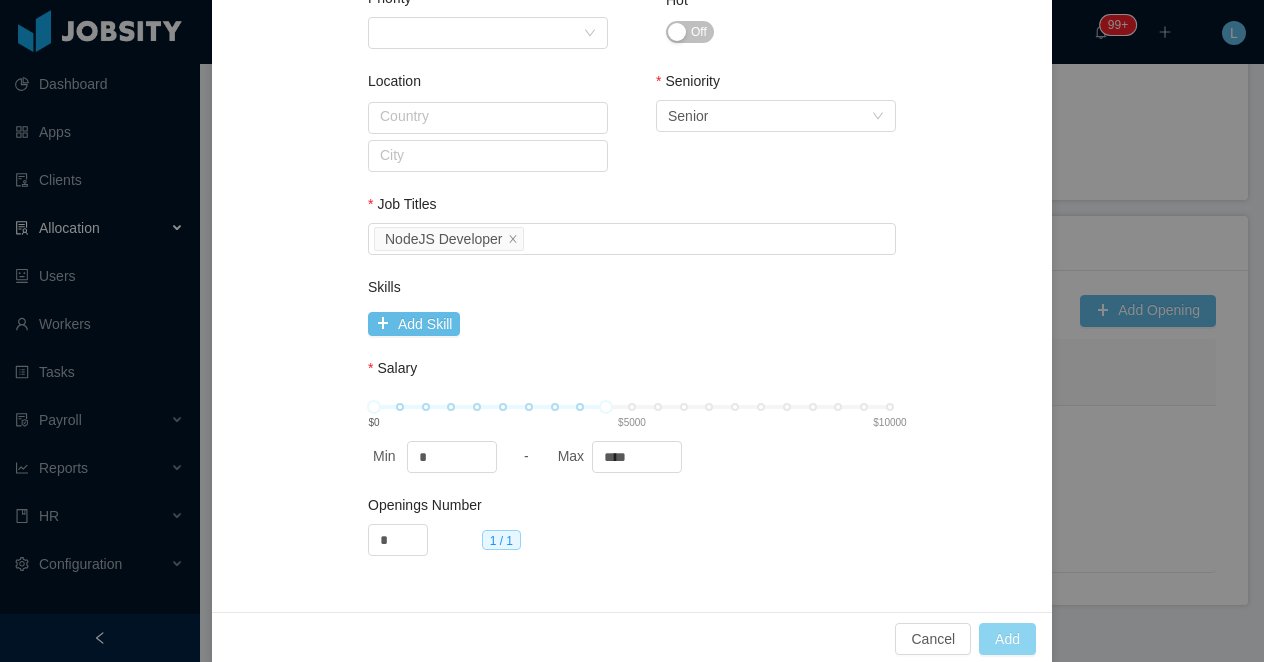 click on "Add" at bounding box center [1007, 639] 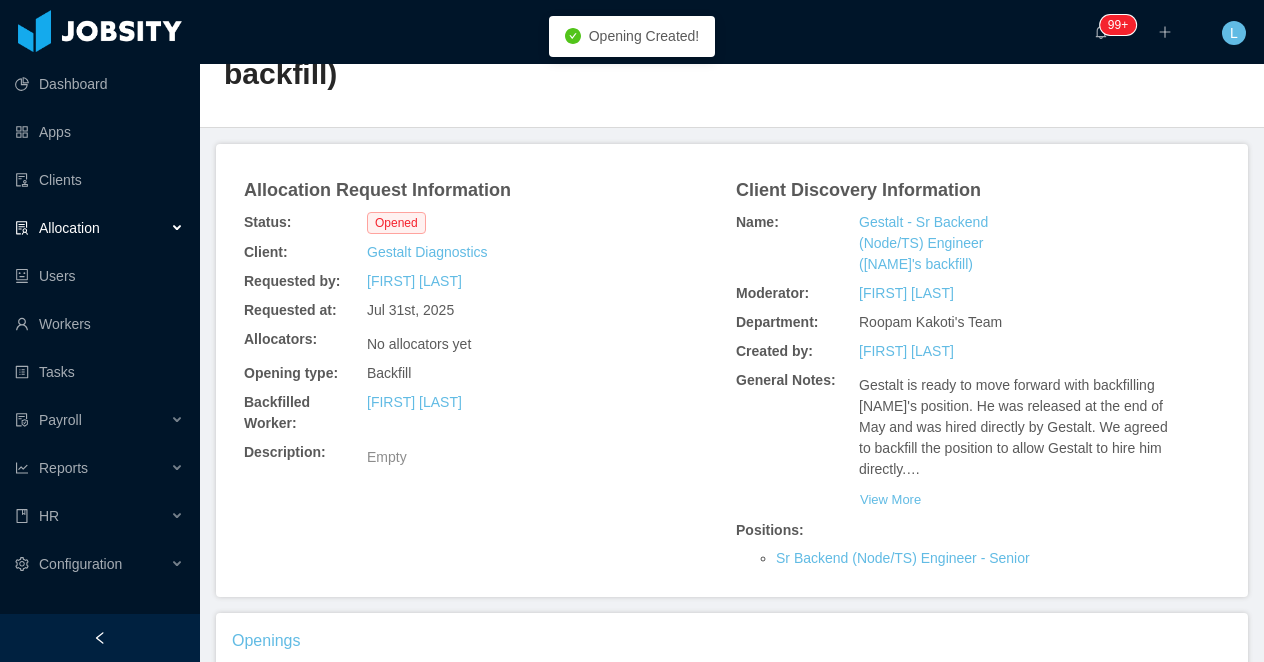 scroll, scrollTop: 78, scrollLeft: 0, axis: vertical 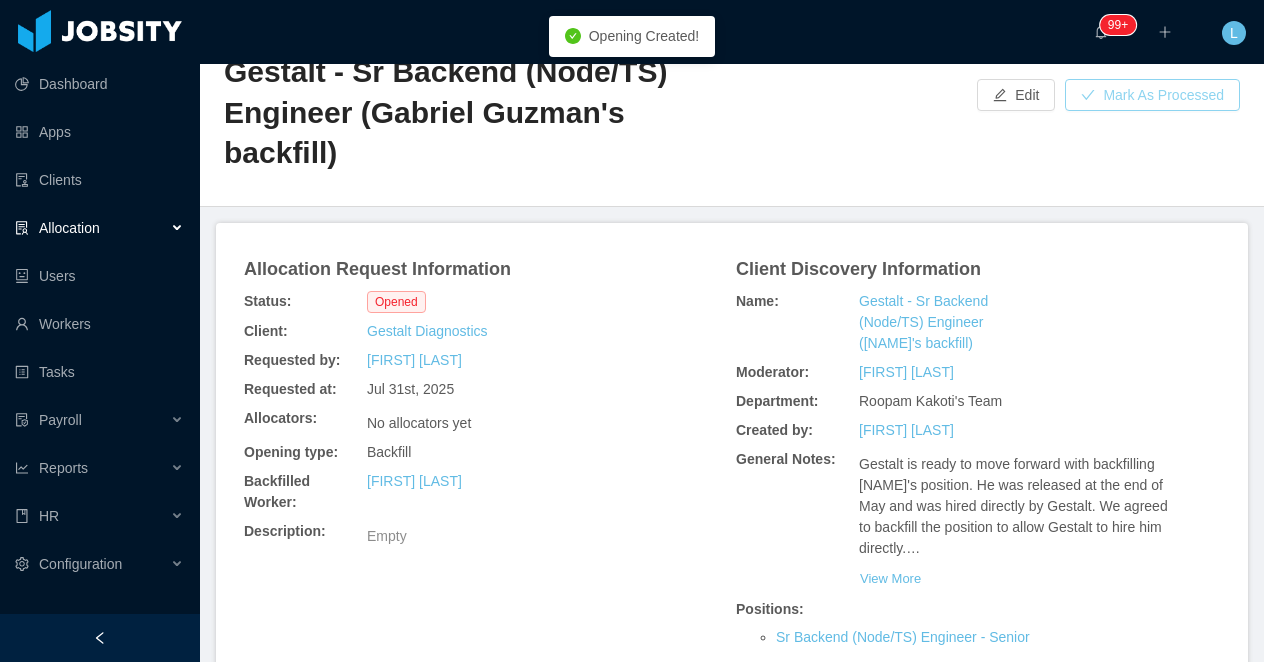 click on "Mark As Processed" at bounding box center [1152, 95] 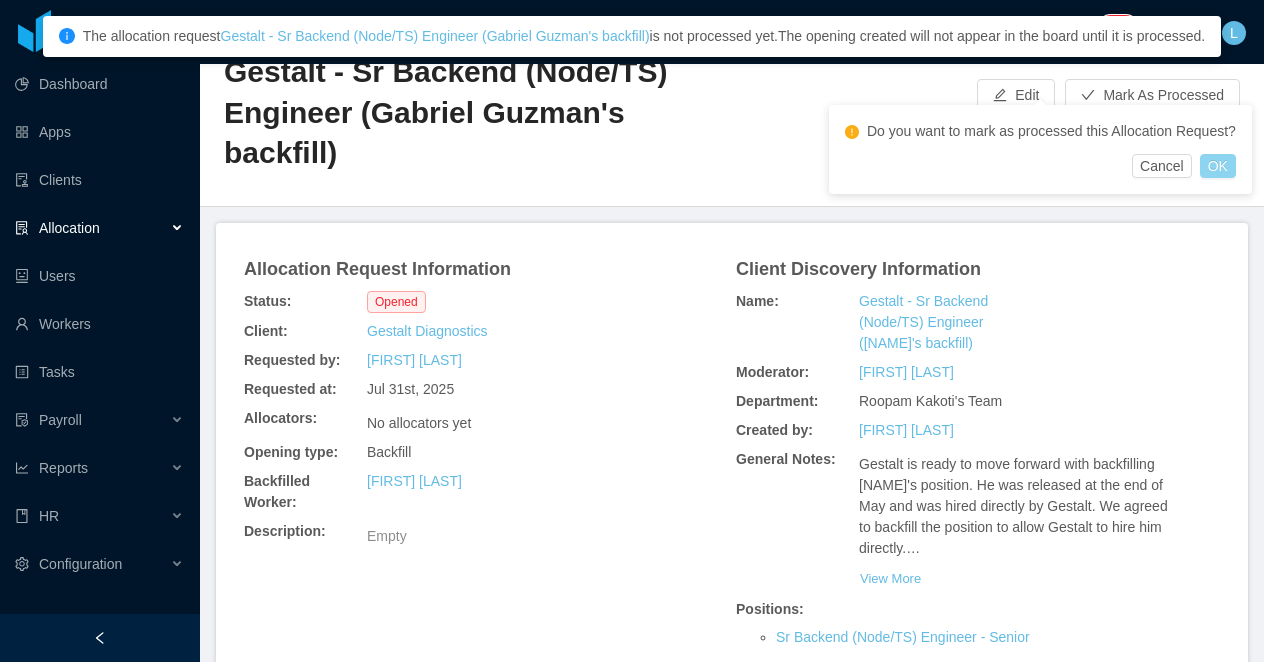 click on "OK" at bounding box center [1218, 166] 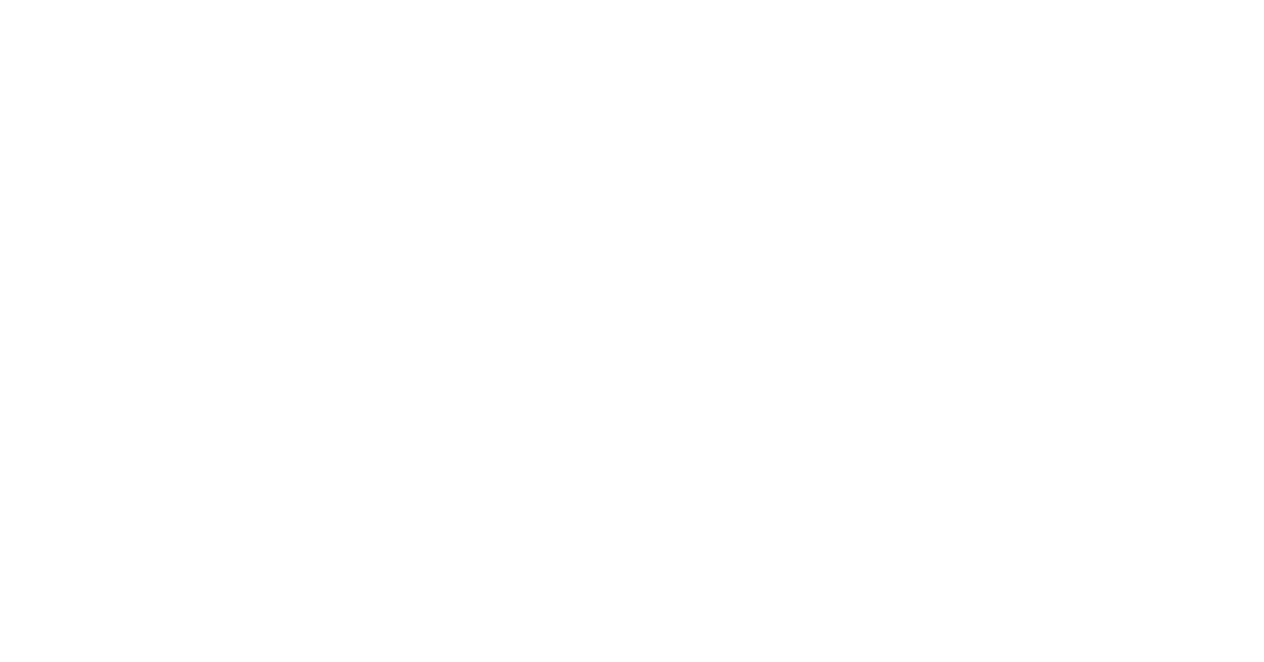 scroll, scrollTop: 0, scrollLeft: 0, axis: both 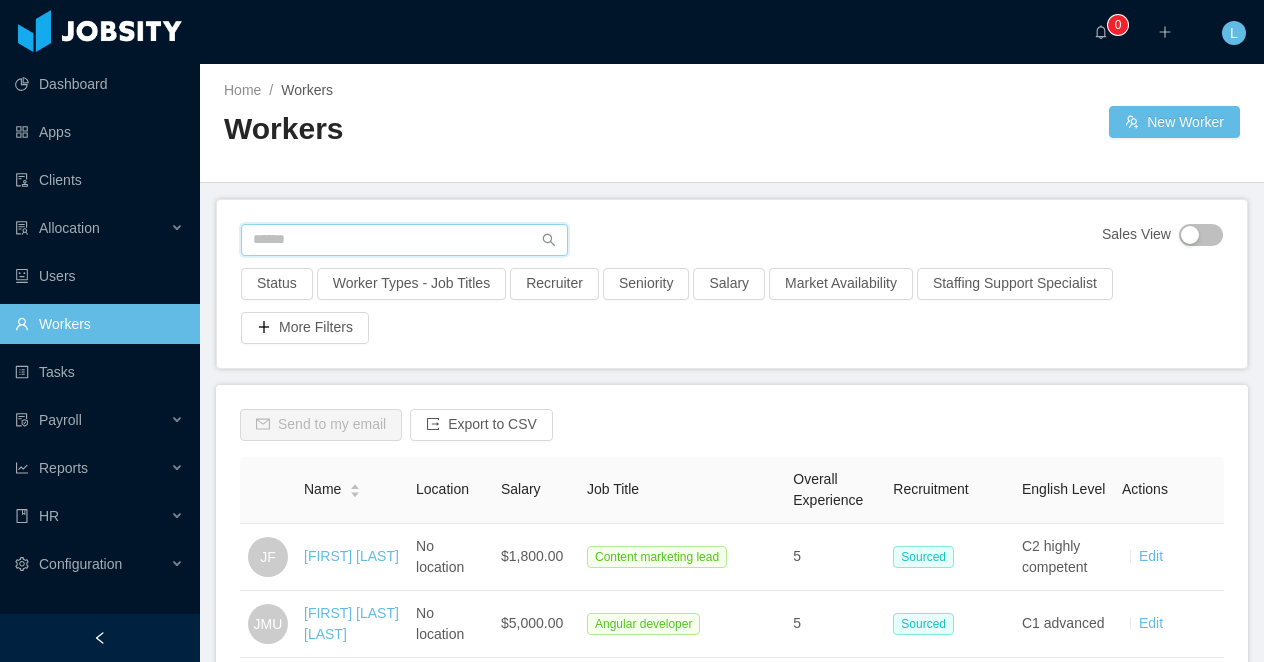 click at bounding box center (404, 240) 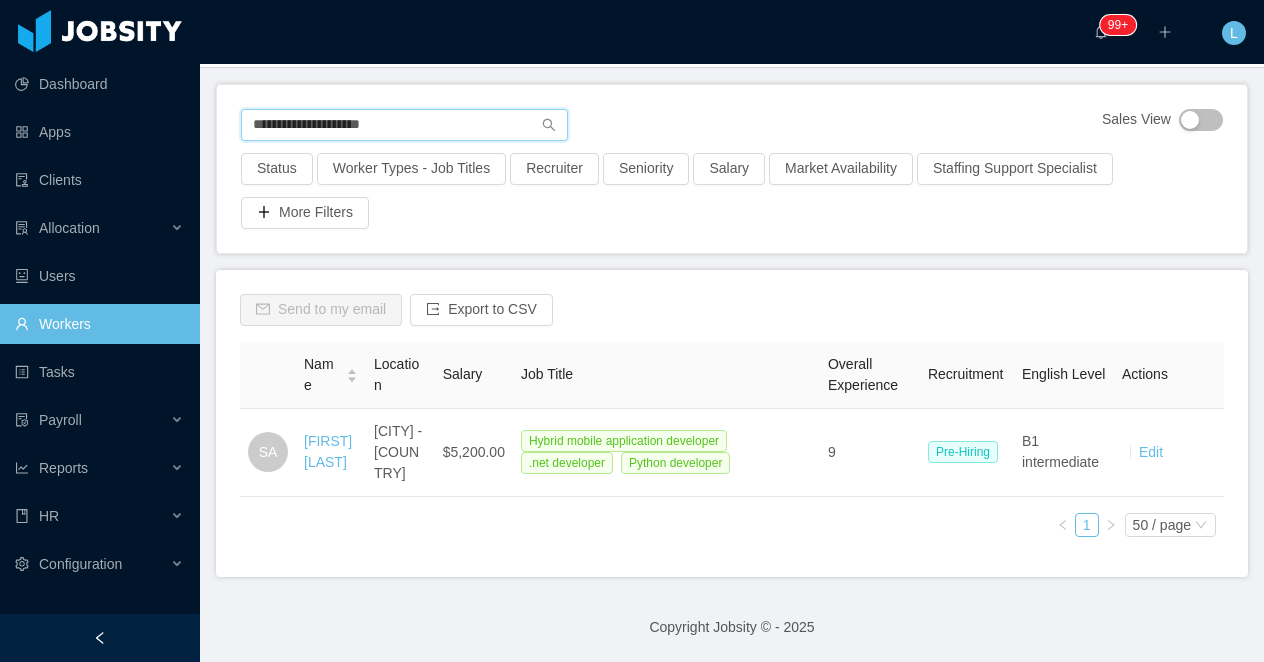 scroll, scrollTop: 177, scrollLeft: 0, axis: vertical 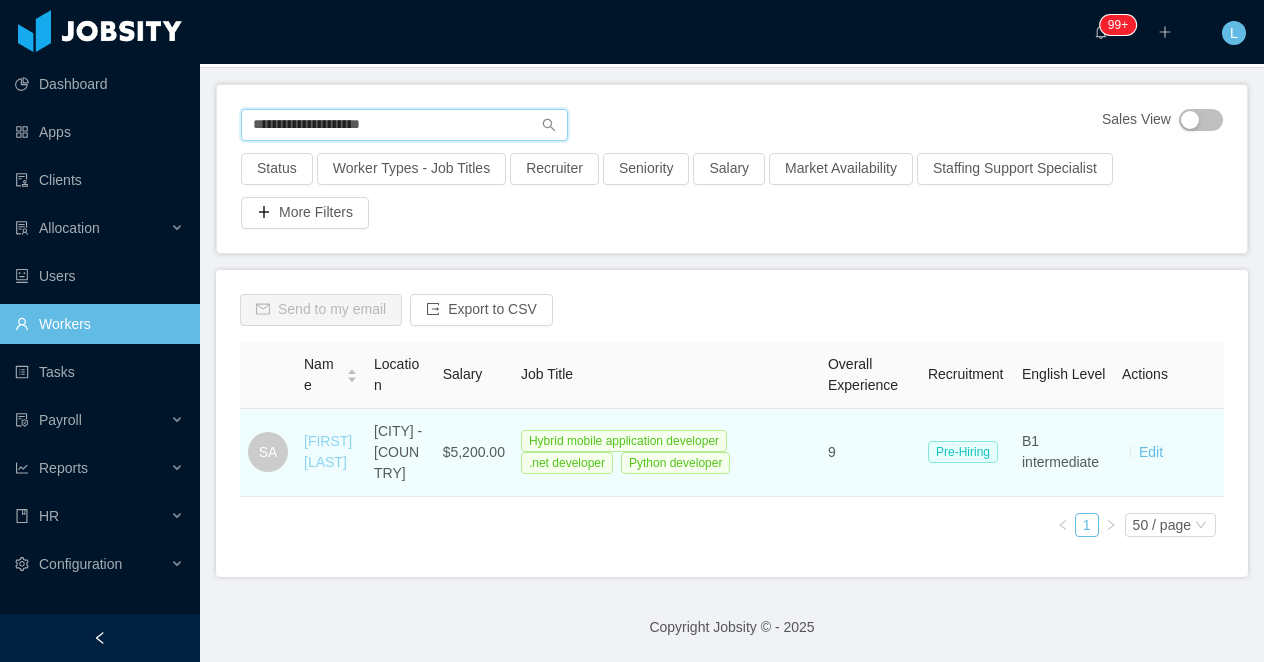 type on "**********" 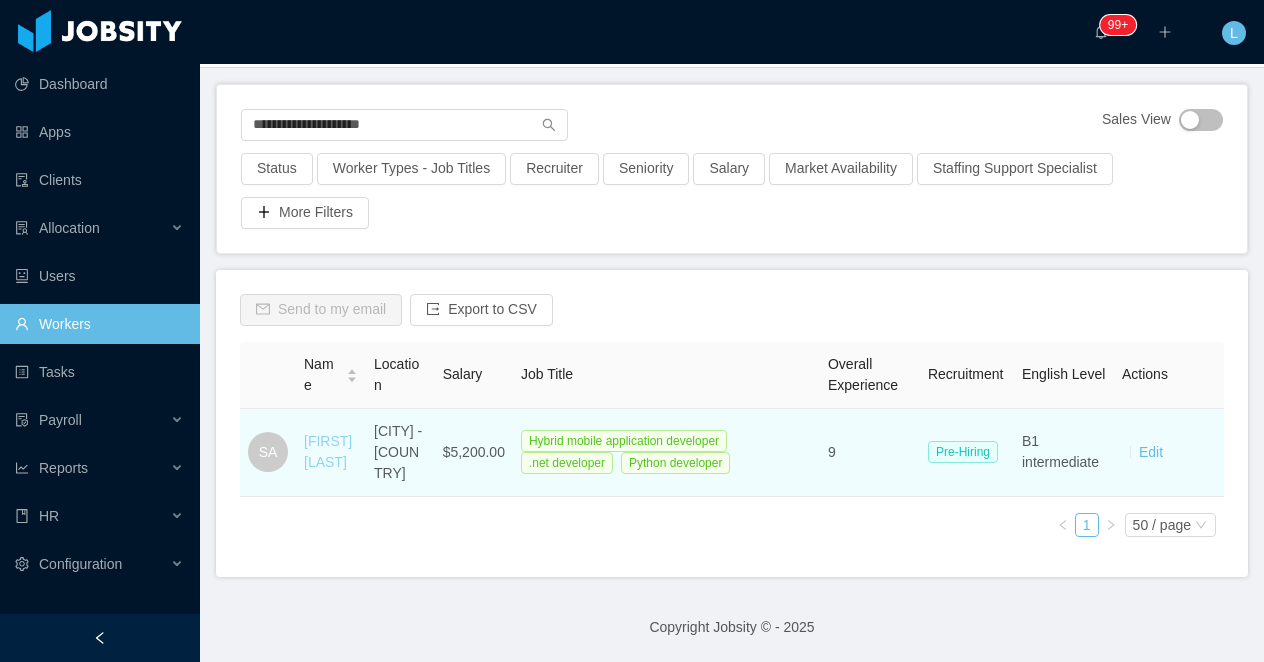 click on "[FIRST] [LAST]" at bounding box center [328, 451] 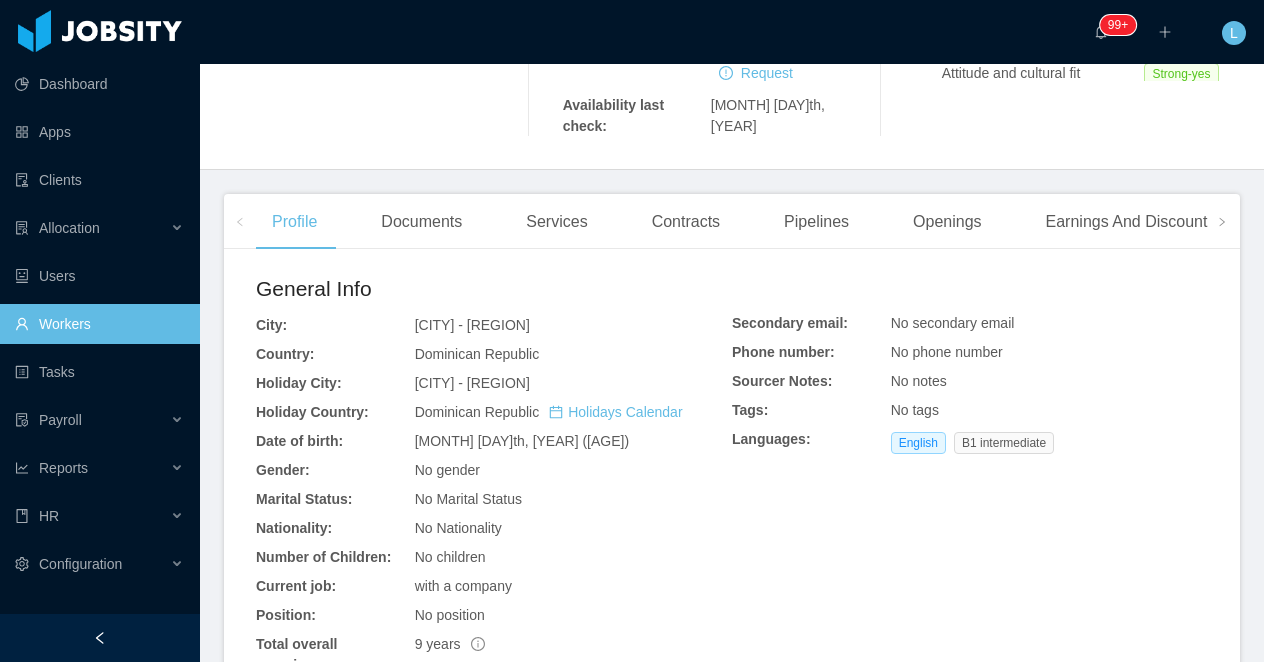 scroll, scrollTop: 550, scrollLeft: 0, axis: vertical 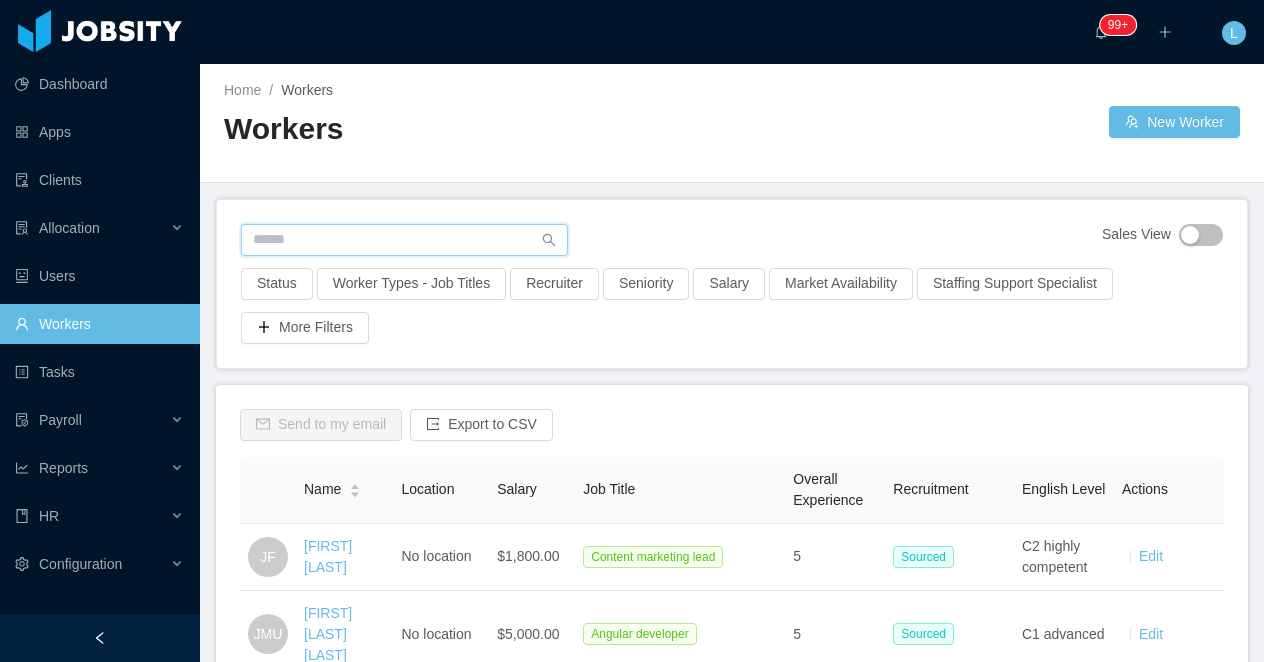 click at bounding box center [404, 240] 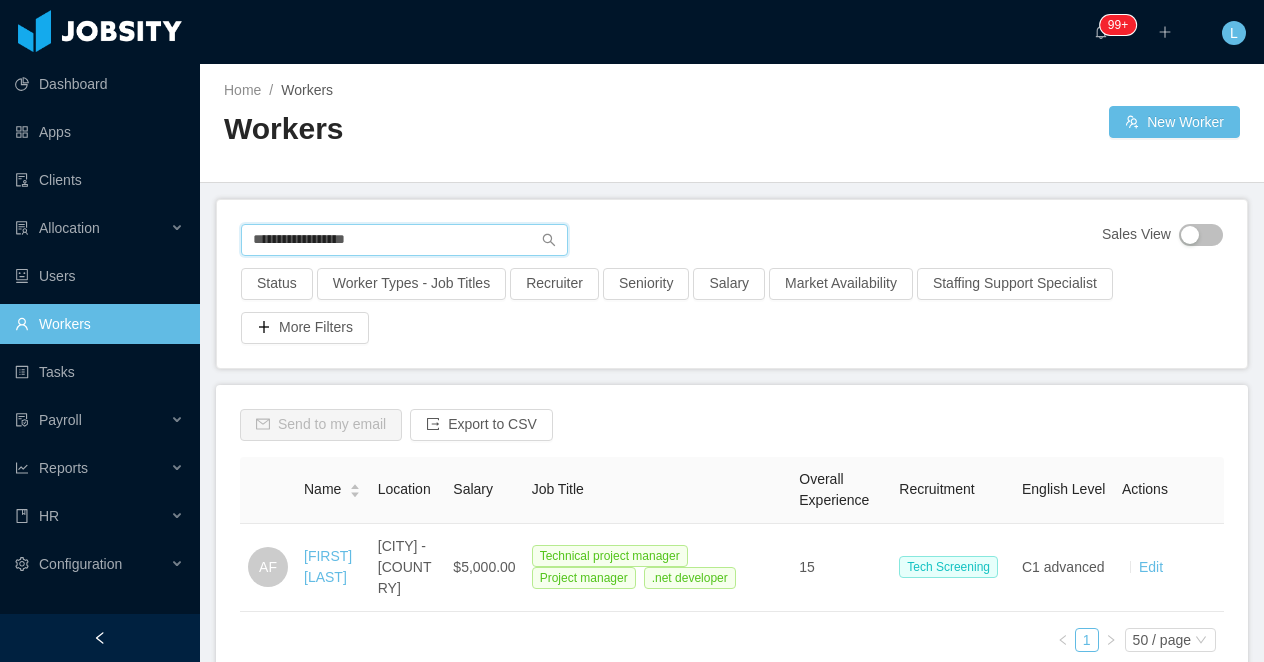scroll, scrollTop: 135, scrollLeft: 0, axis: vertical 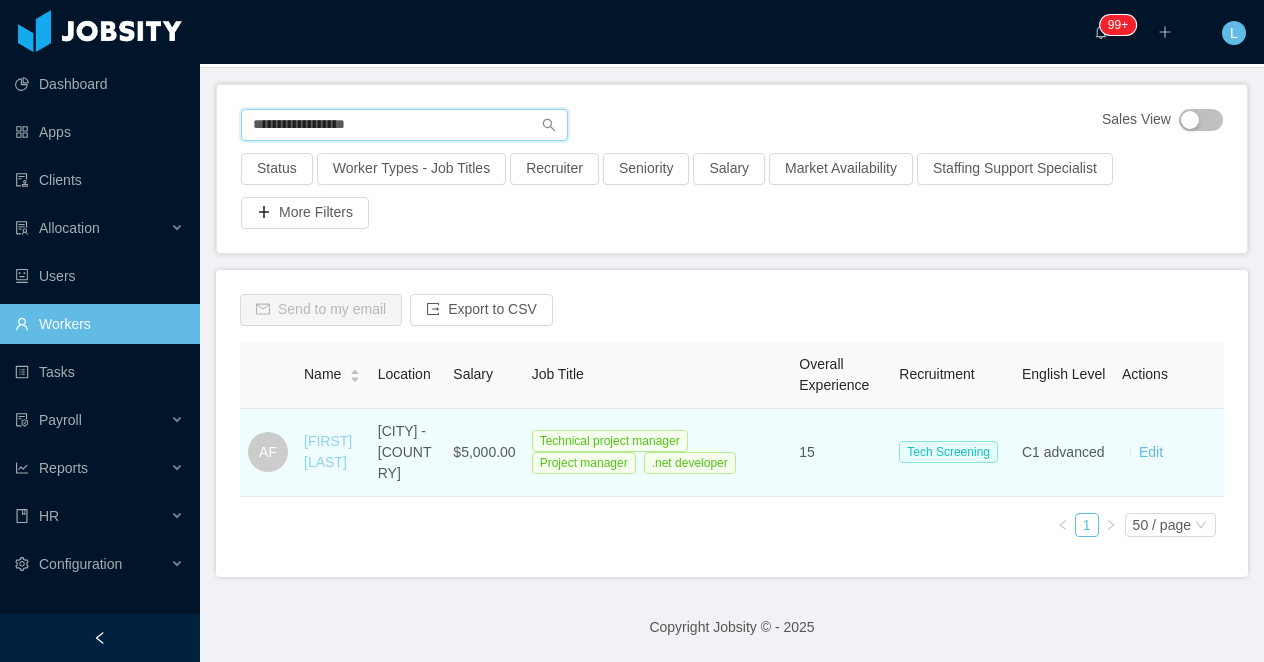 type on "**********" 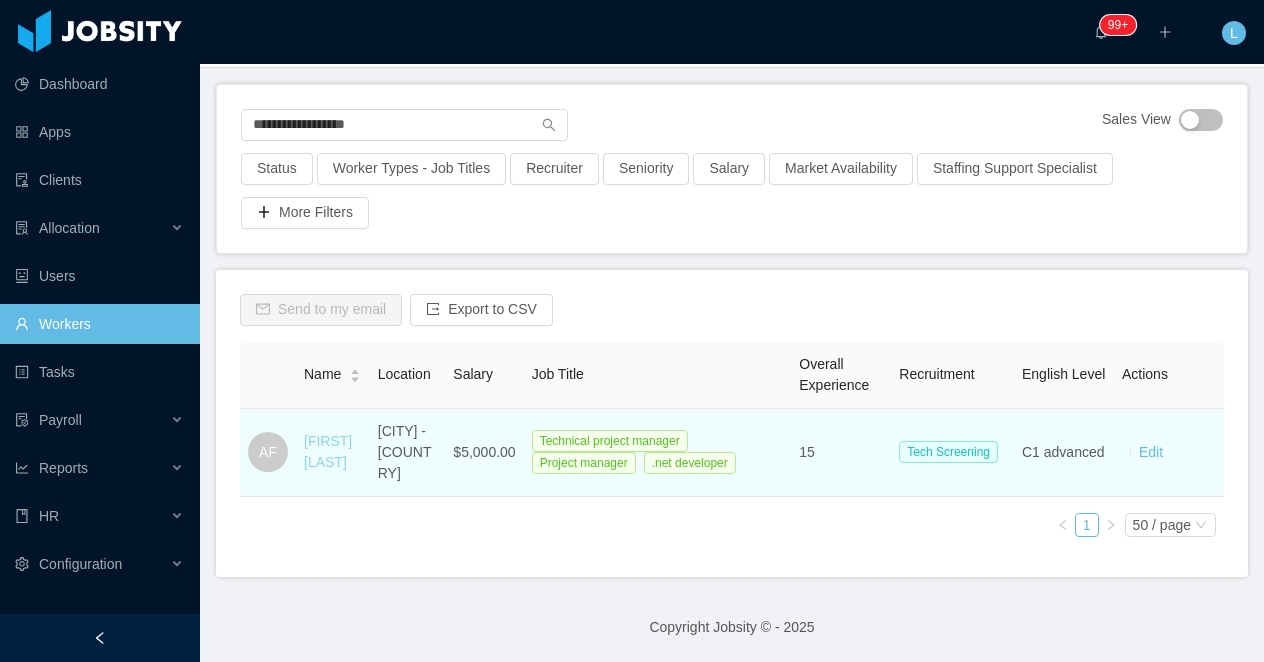 click on "Andrés Fernandez" at bounding box center [328, 451] 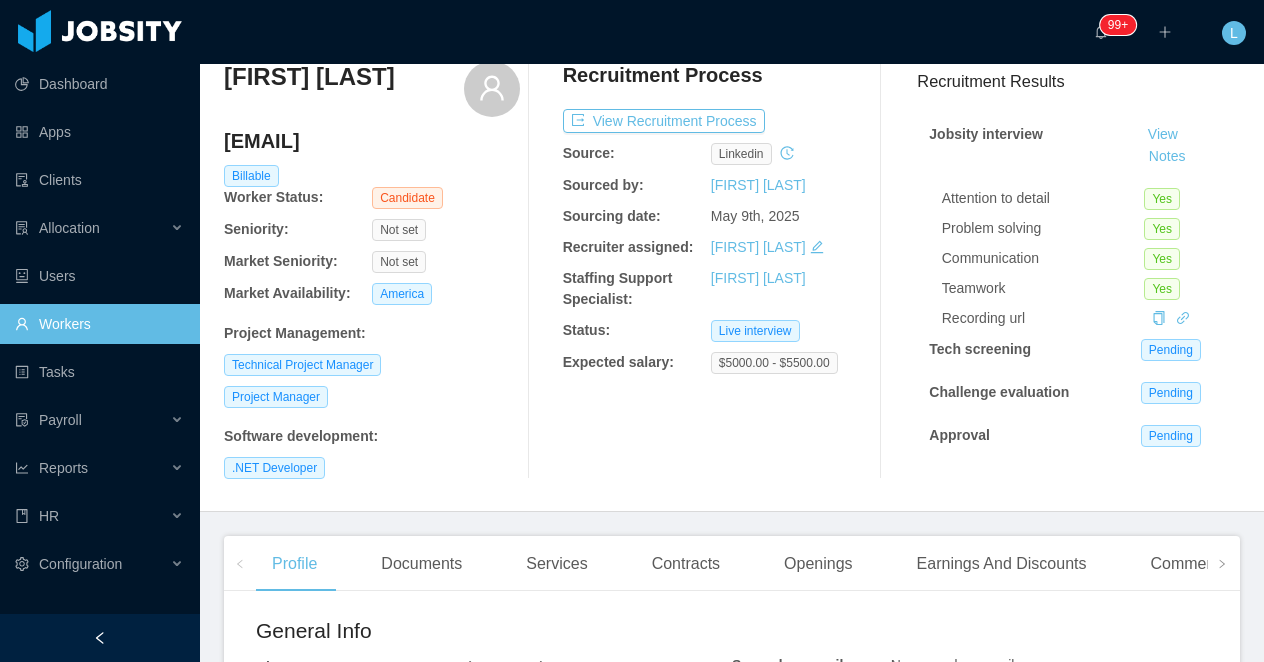 scroll, scrollTop: 122, scrollLeft: 0, axis: vertical 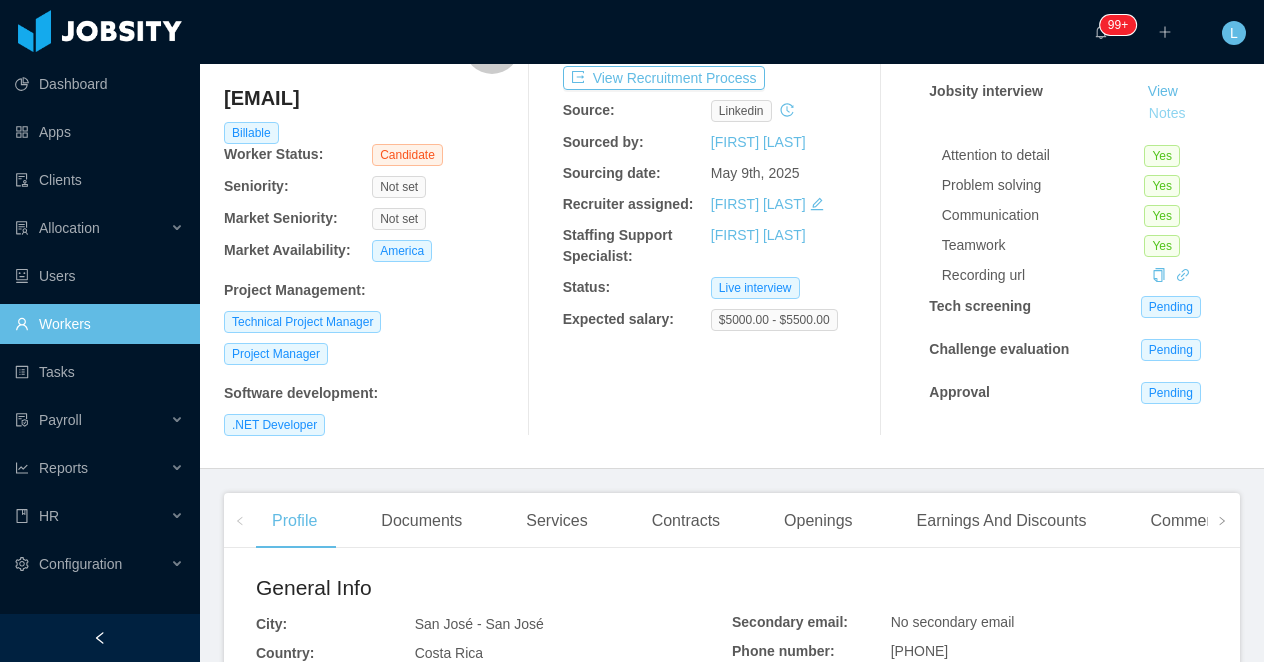 click on "Notes" at bounding box center [1167, 114] 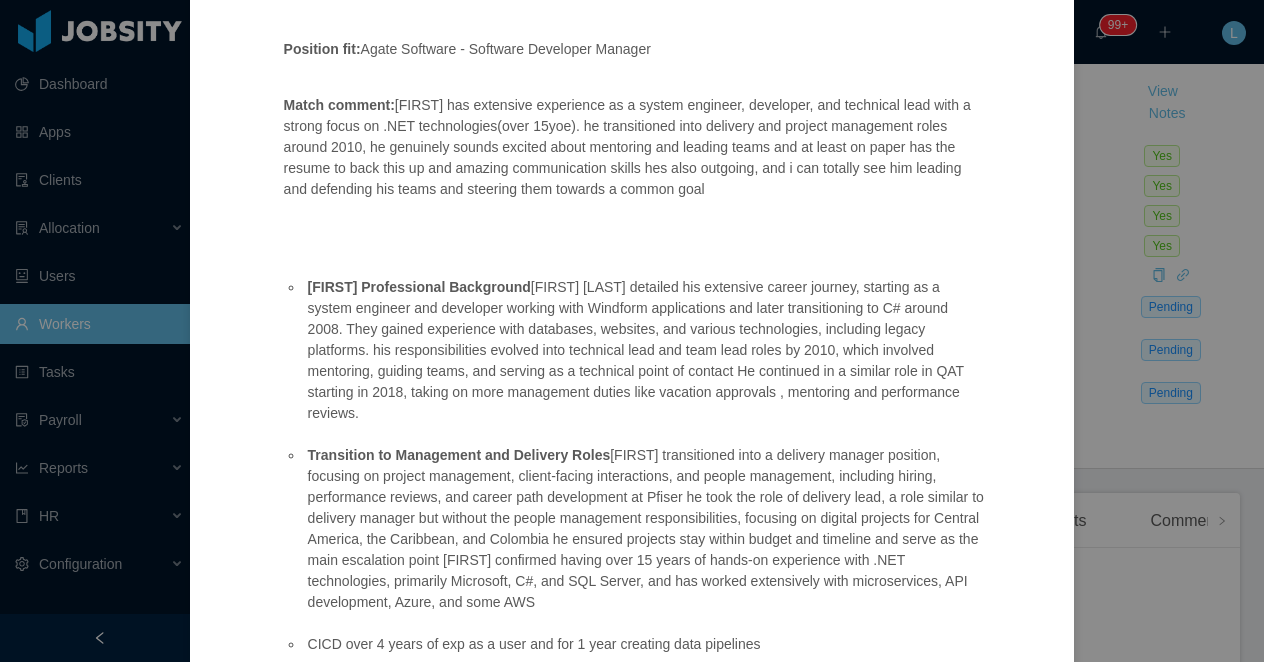 scroll, scrollTop: 204, scrollLeft: 0, axis: vertical 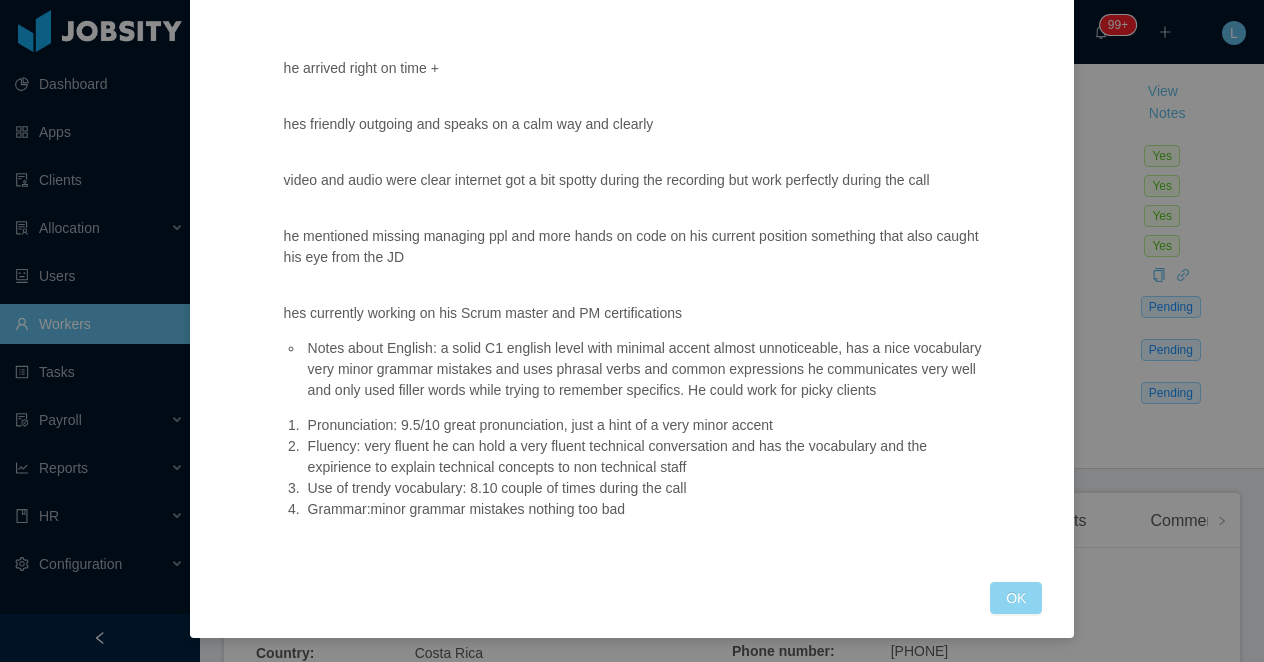 click on "OK" at bounding box center (1016, 598) 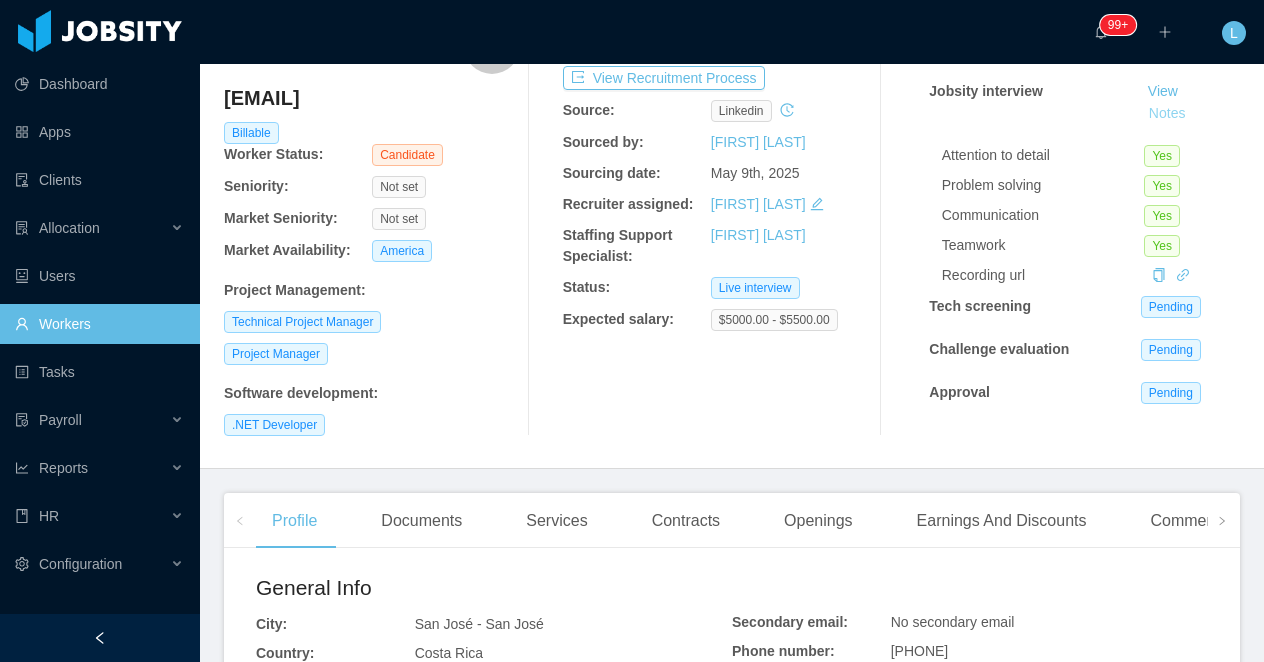 scroll, scrollTop: 1022, scrollLeft: 0, axis: vertical 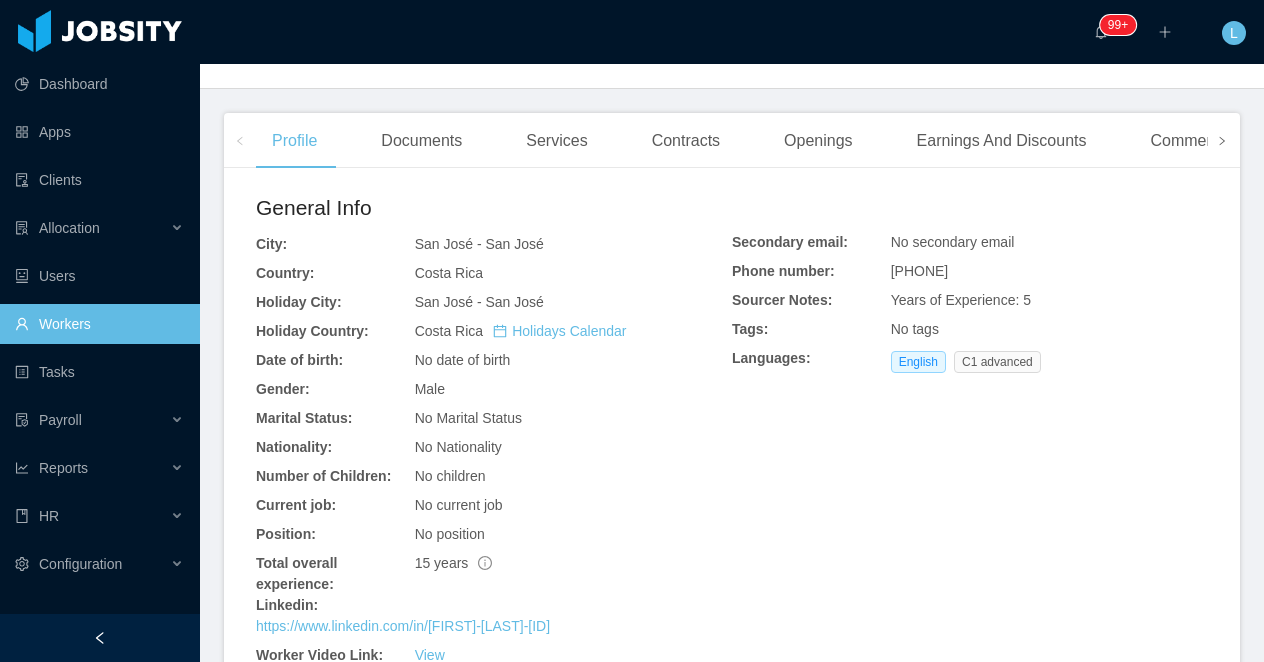 click at bounding box center [1222, 140] 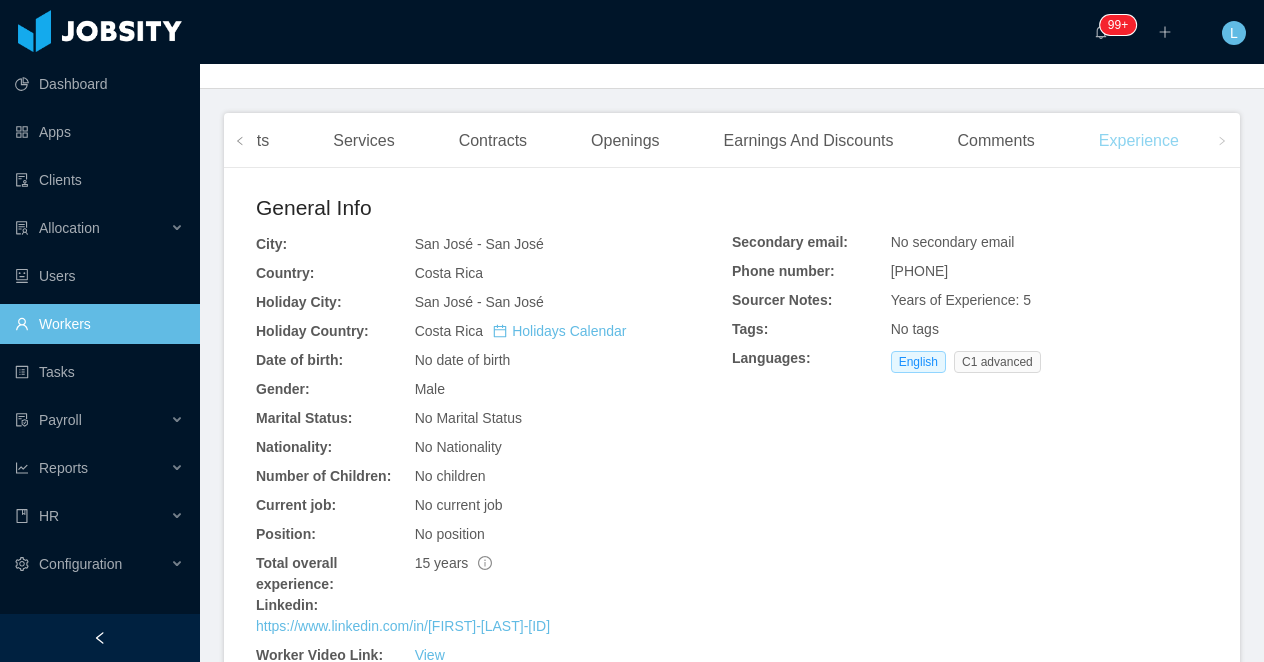 click on "Experience" at bounding box center (1139, 141) 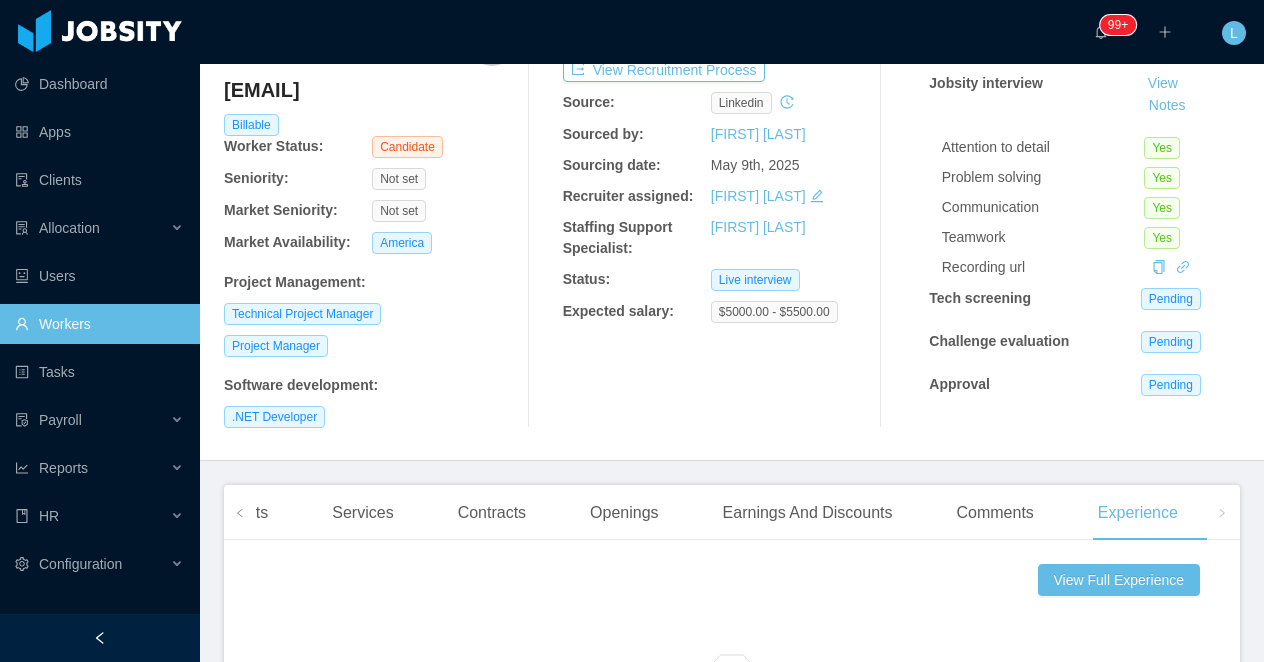 scroll, scrollTop: 128, scrollLeft: 0, axis: vertical 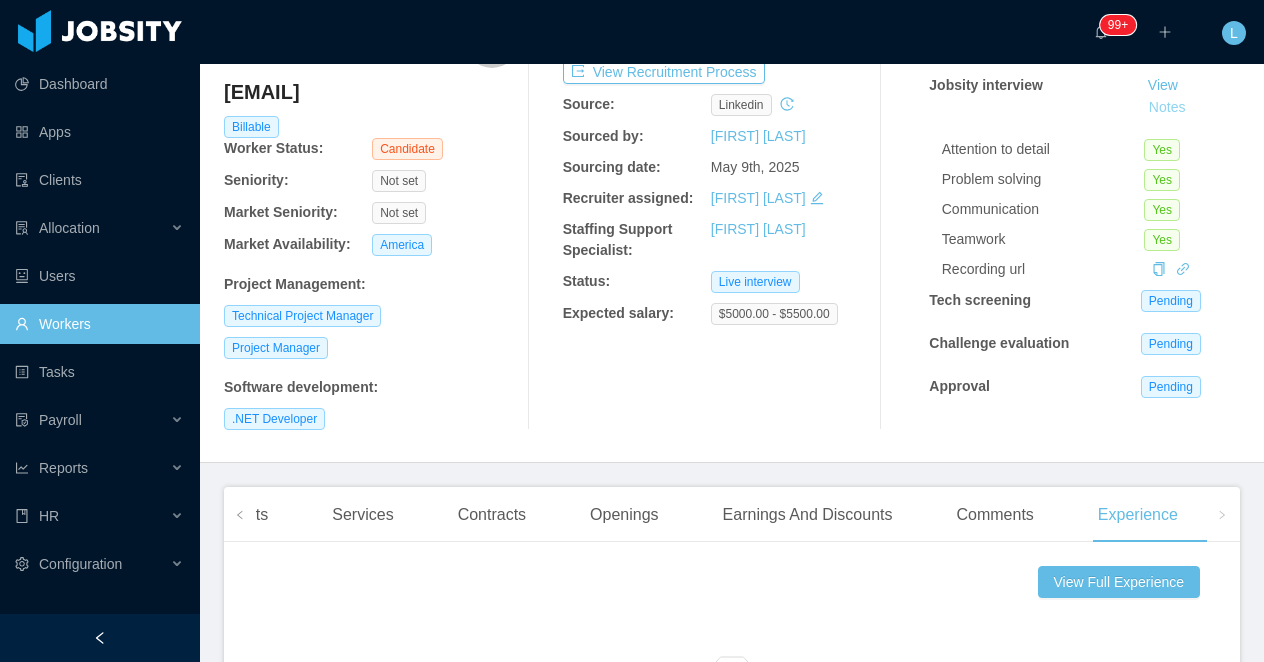 click on "Notes" at bounding box center (1167, 108) 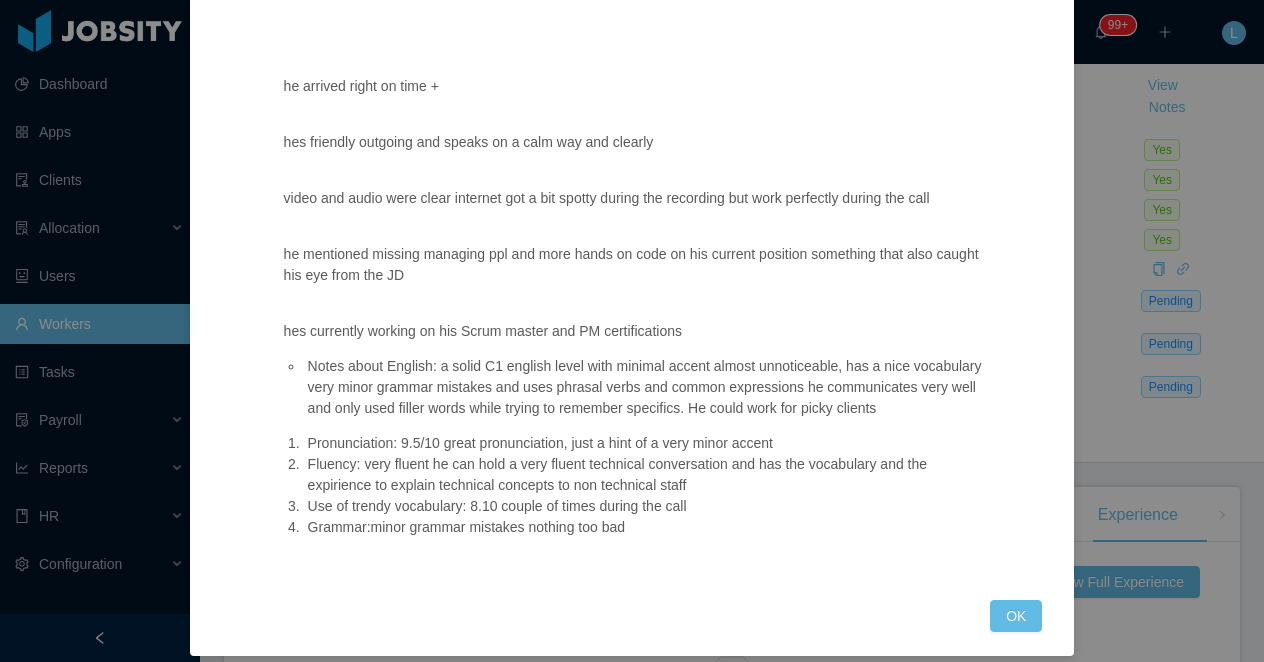 scroll, scrollTop: 1089, scrollLeft: 0, axis: vertical 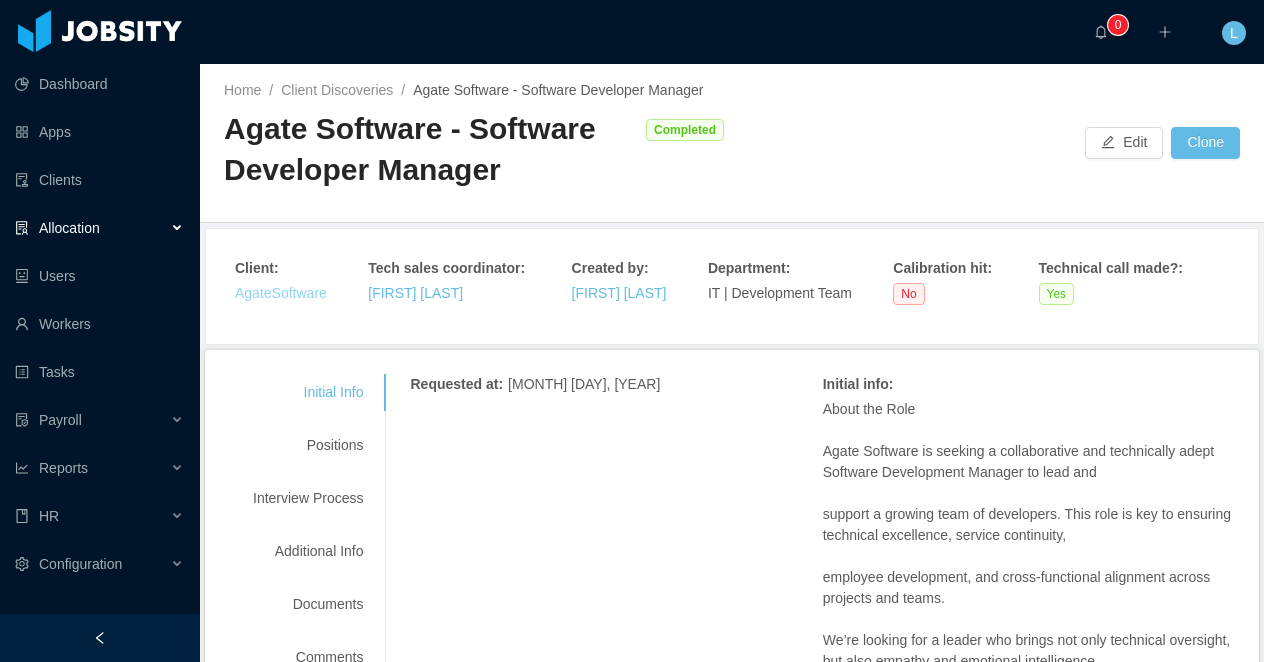 click on "AgateSoftware" at bounding box center [281, 293] 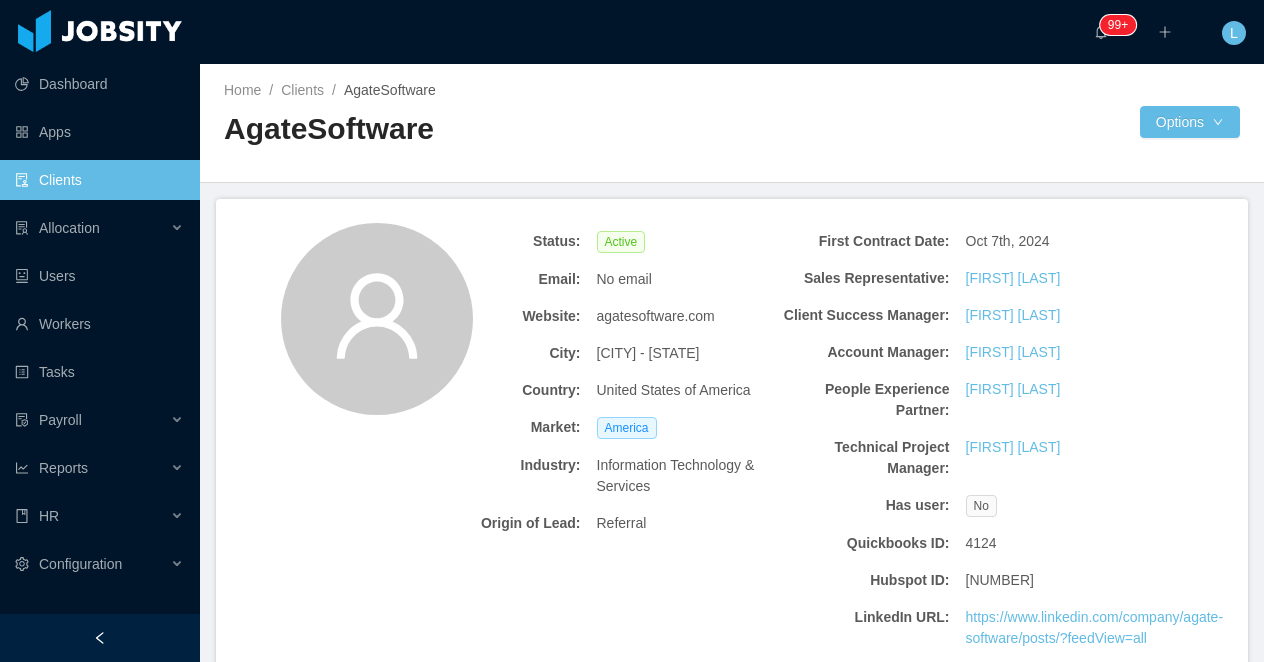 click on "agatesoftware.com" at bounding box center [656, 316] 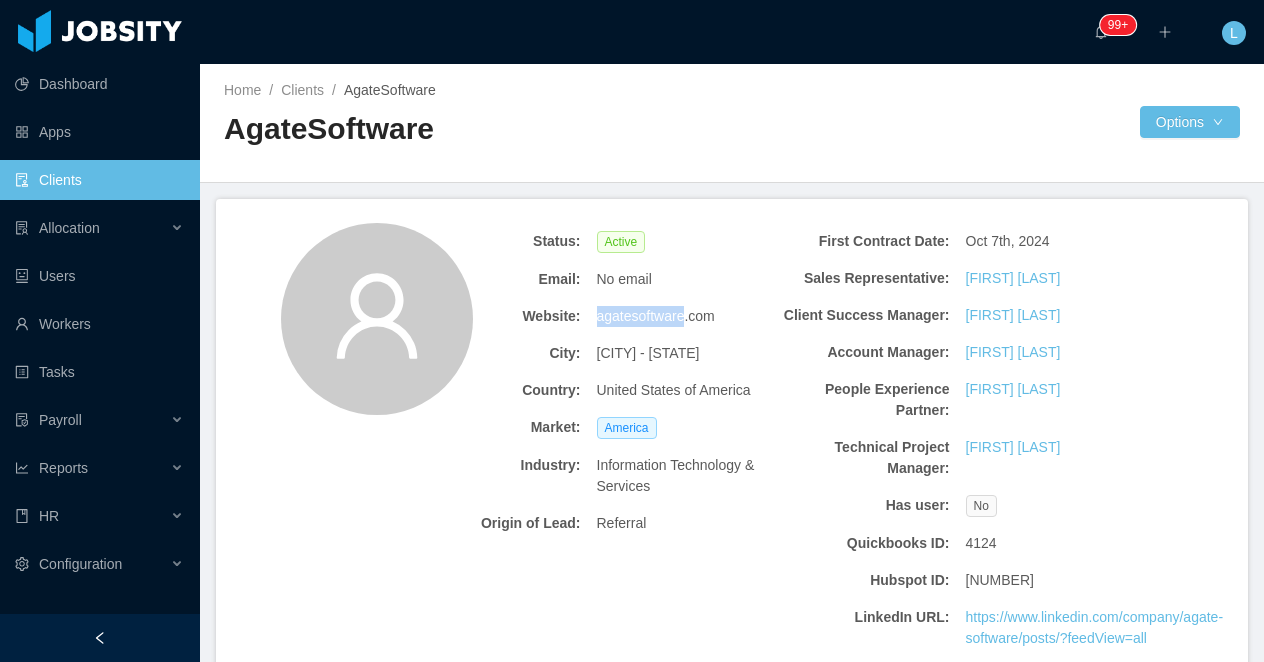 click on "agatesoftware.com" at bounding box center (656, 316) 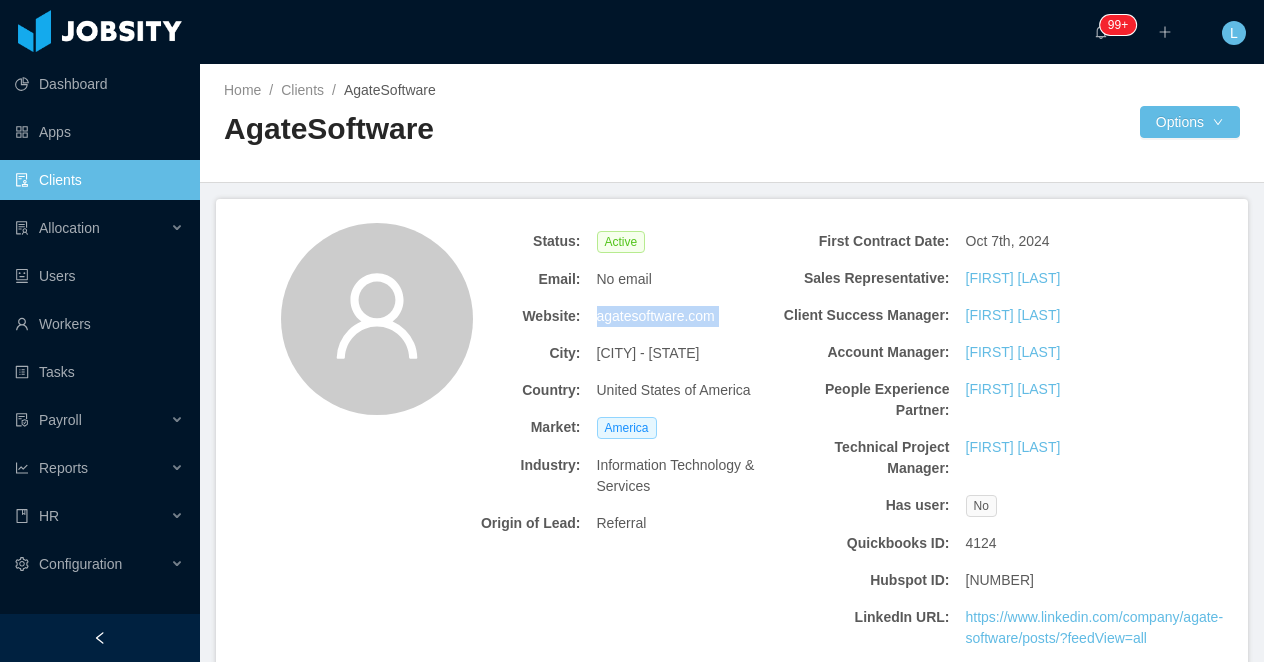 click on "agatesoftware.com" at bounding box center [656, 316] 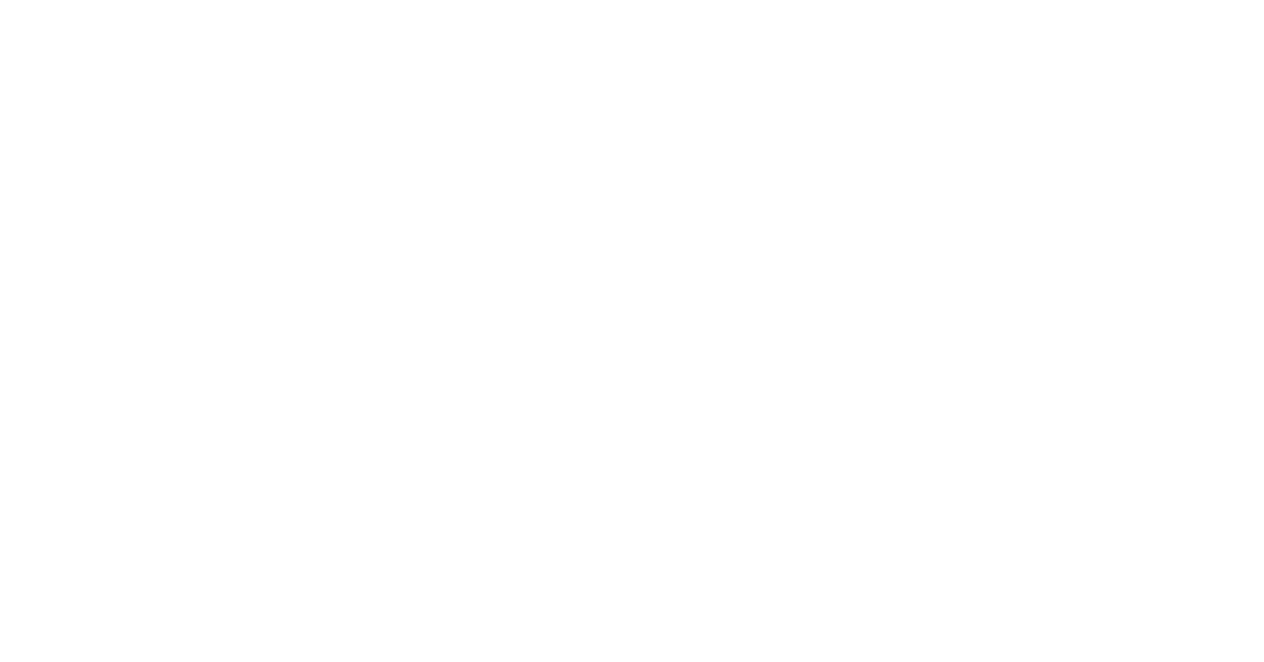 scroll, scrollTop: 0, scrollLeft: 0, axis: both 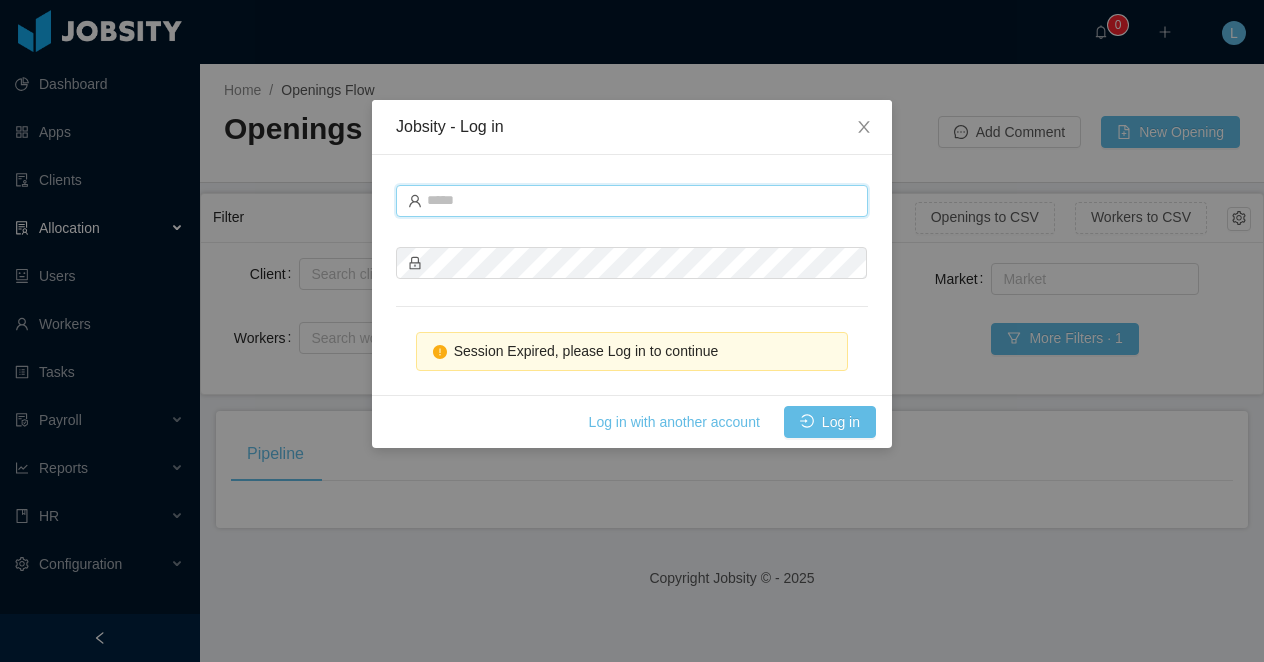 click at bounding box center [632, 201] 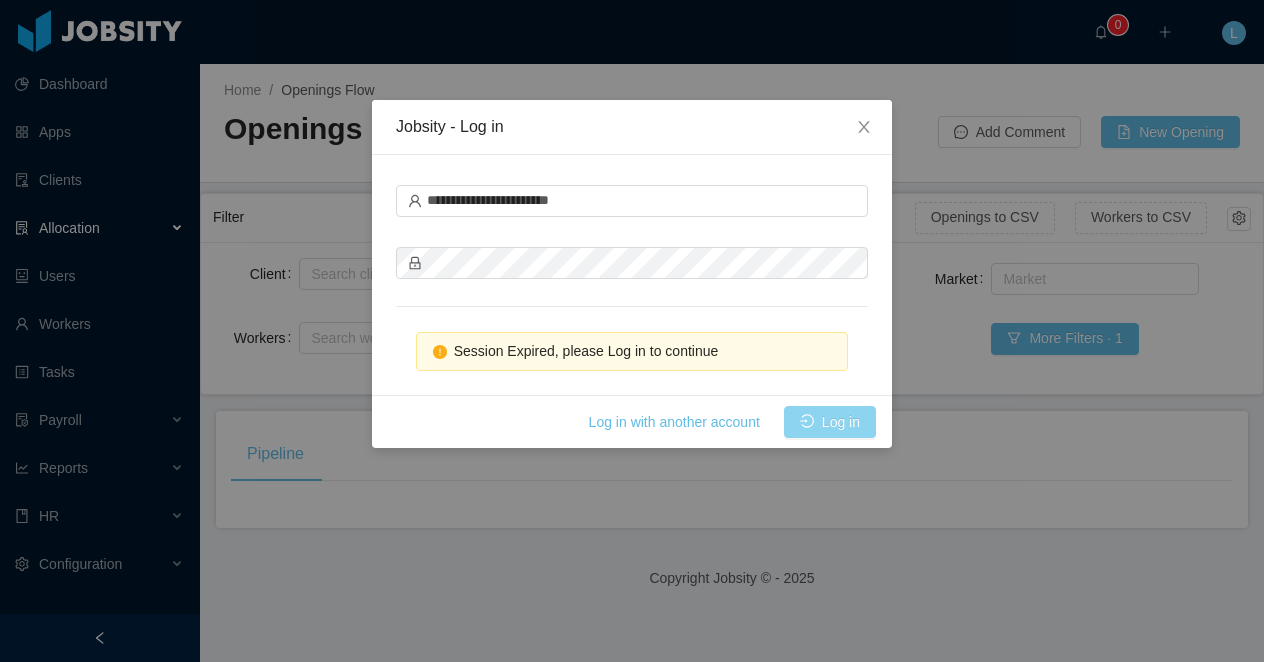 click on "Log in" at bounding box center (830, 422) 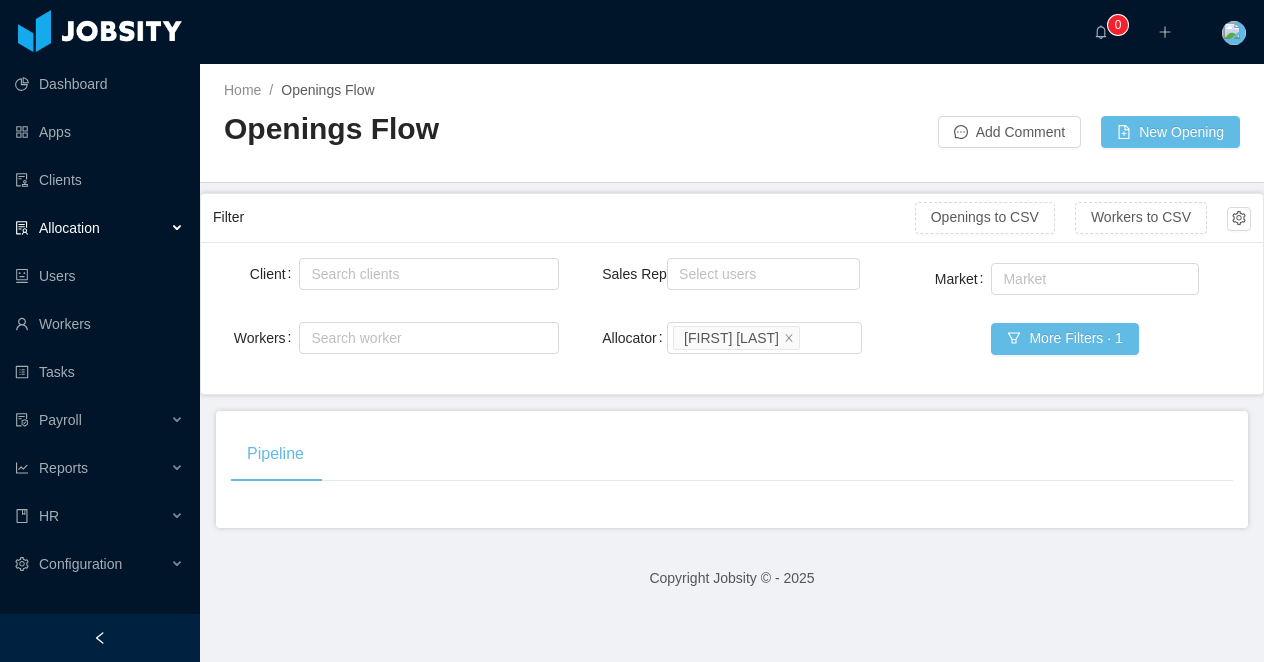 click at bounding box center (100, 638) 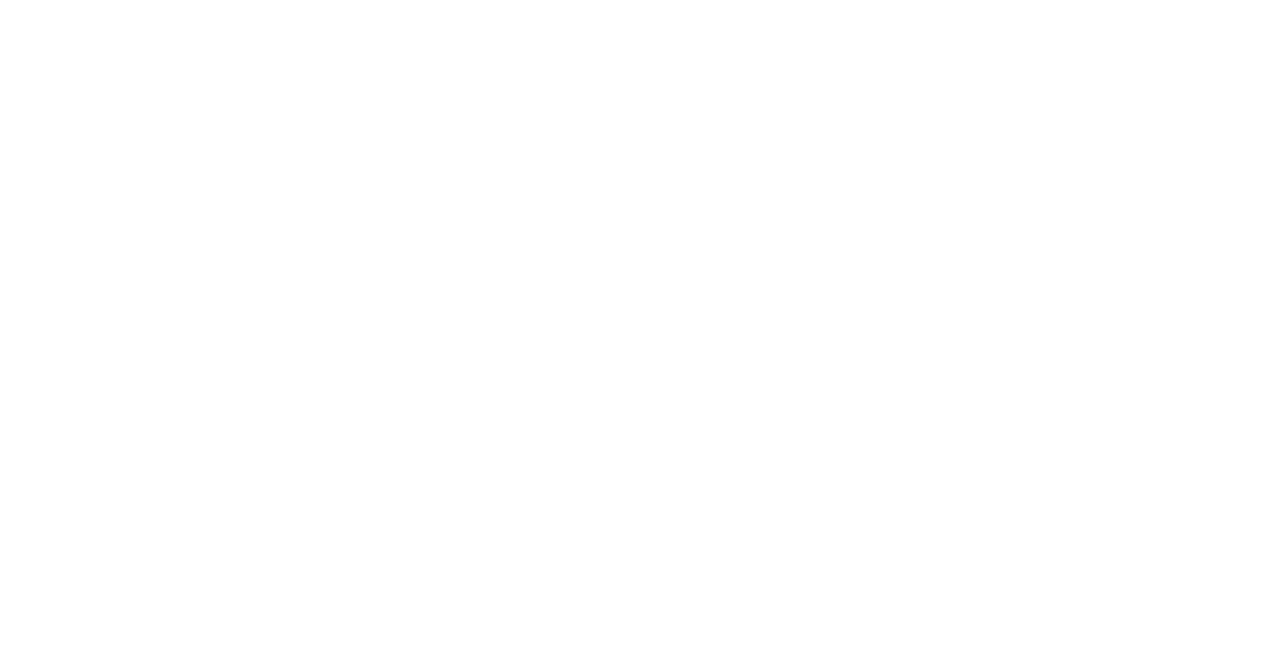 scroll, scrollTop: 0, scrollLeft: 0, axis: both 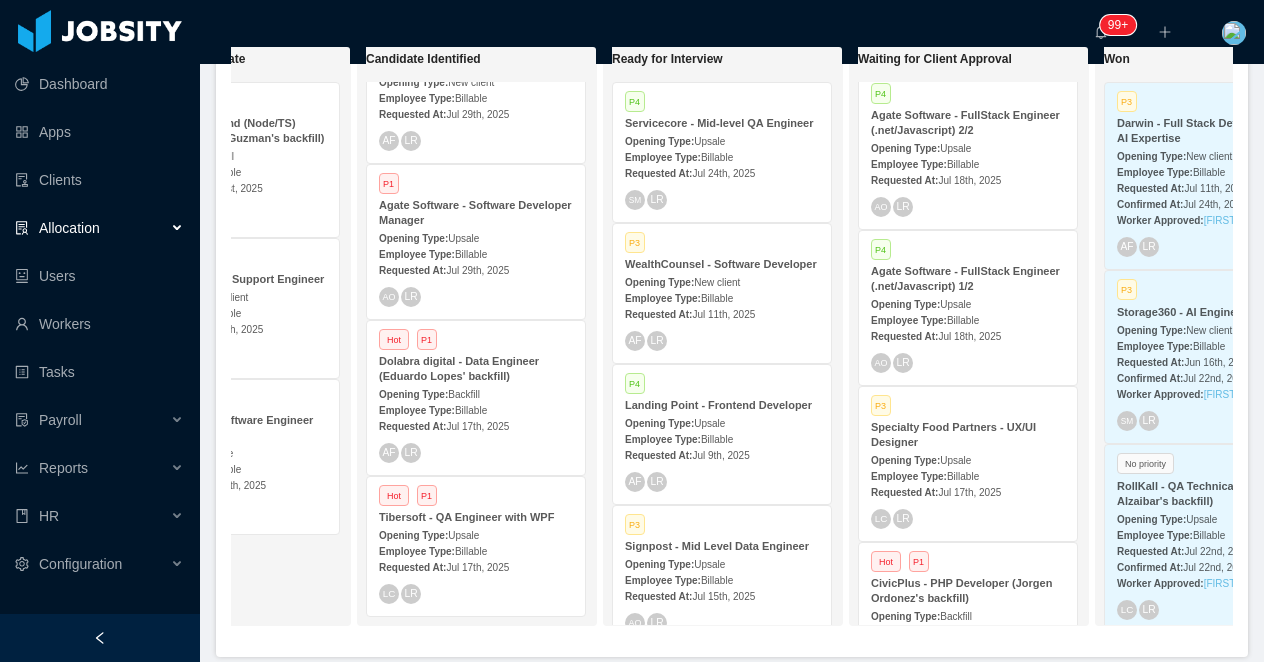 click on "Opening Type:   Upsale" at bounding box center [476, 534] 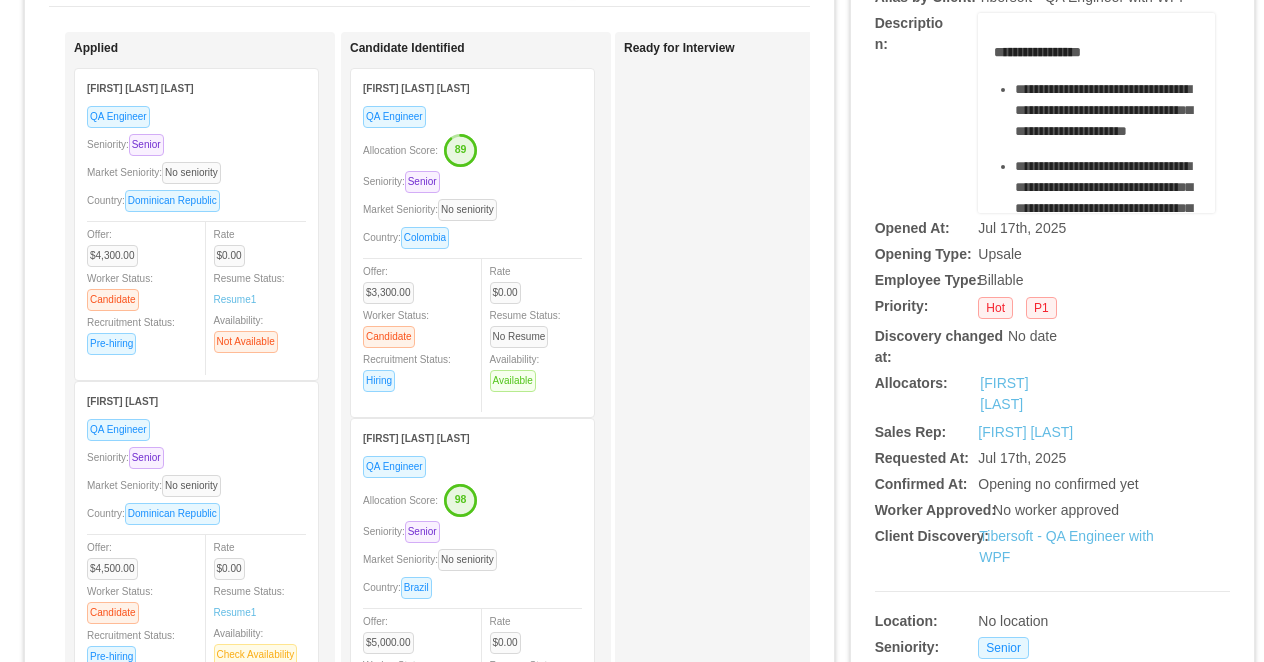 scroll, scrollTop: 179, scrollLeft: 0, axis: vertical 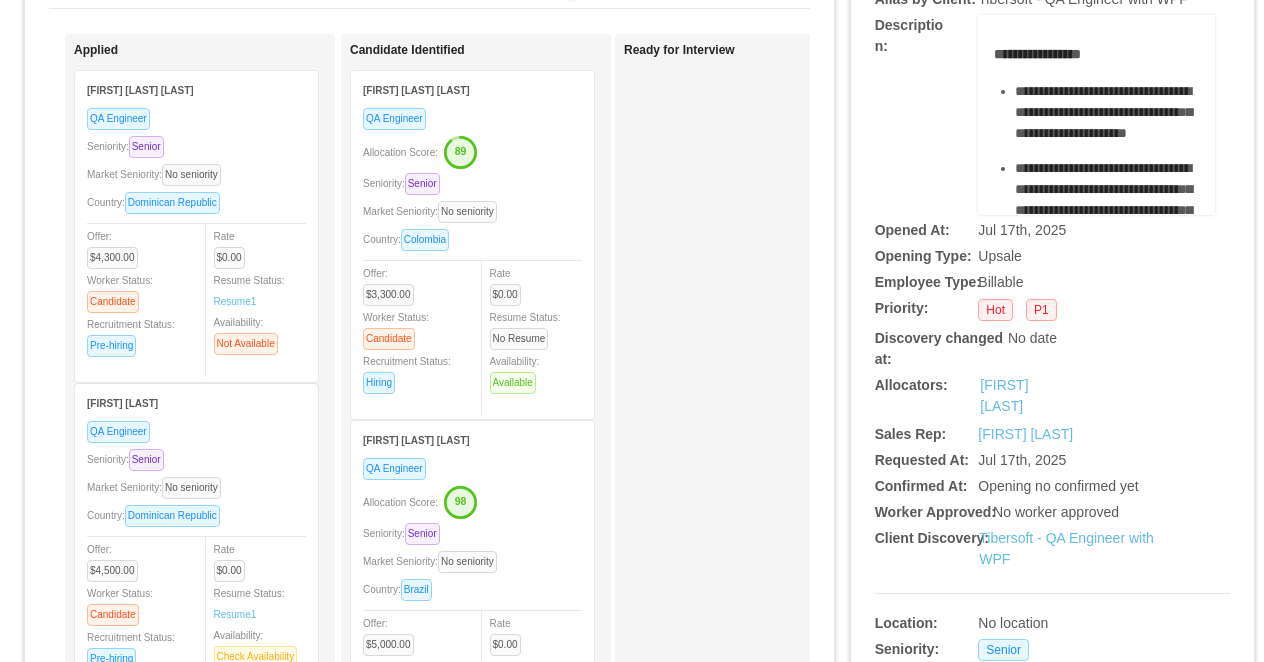 click on "Allocation Score:   98" at bounding box center (472, 501) 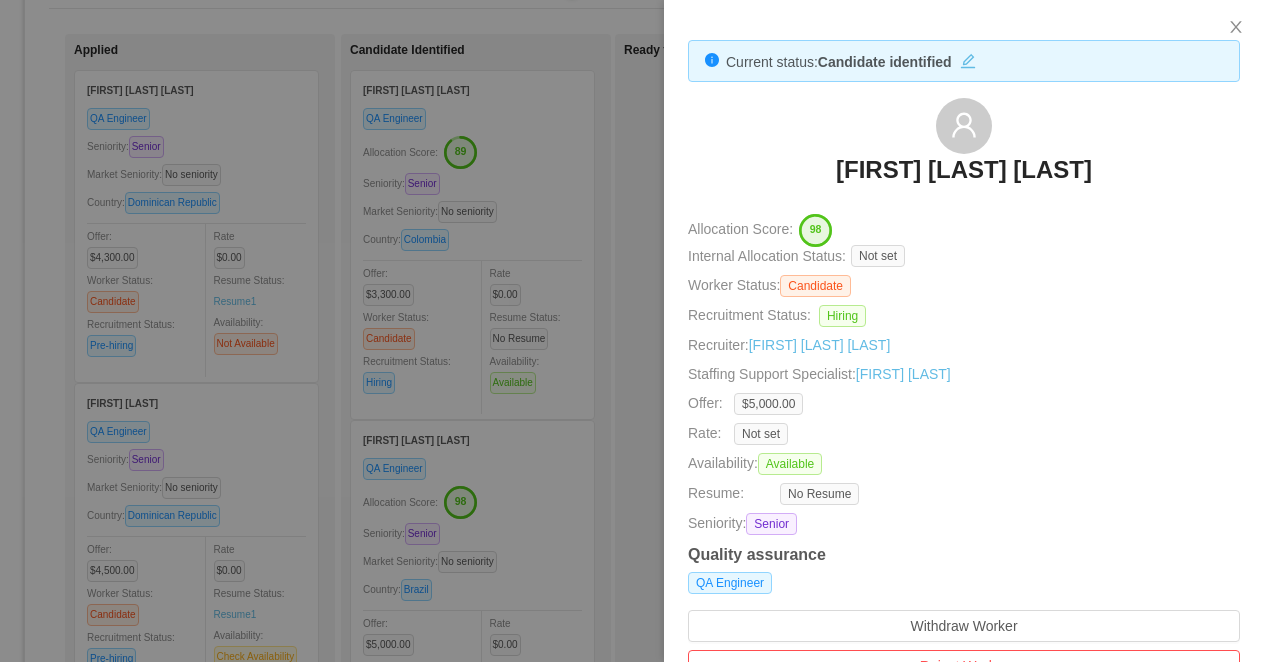 click at bounding box center [632, 331] 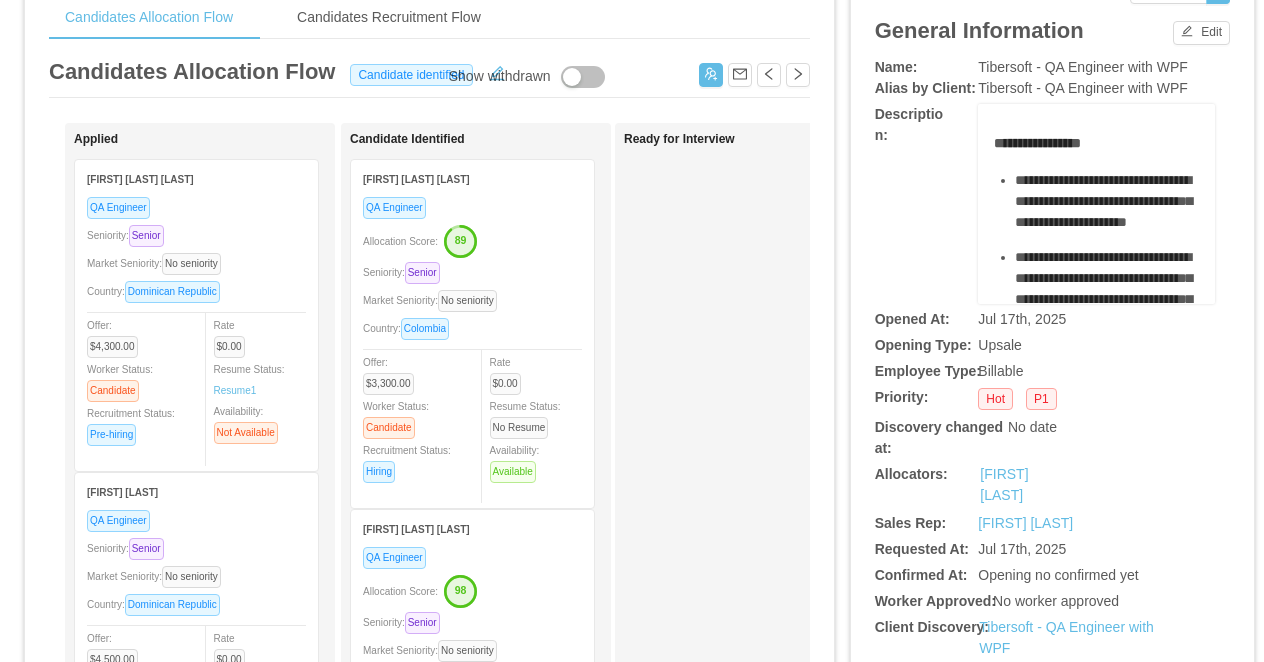 scroll, scrollTop: 92, scrollLeft: 0, axis: vertical 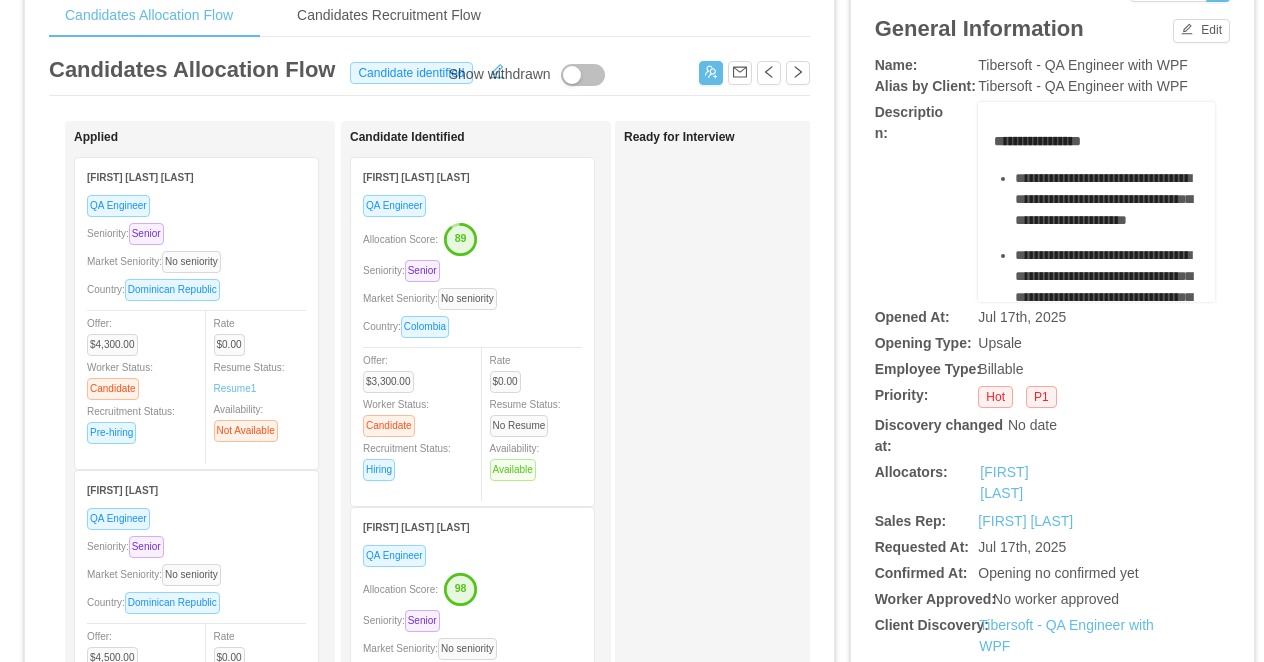 click on "Seniority:   Senior" at bounding box center [472, 270] 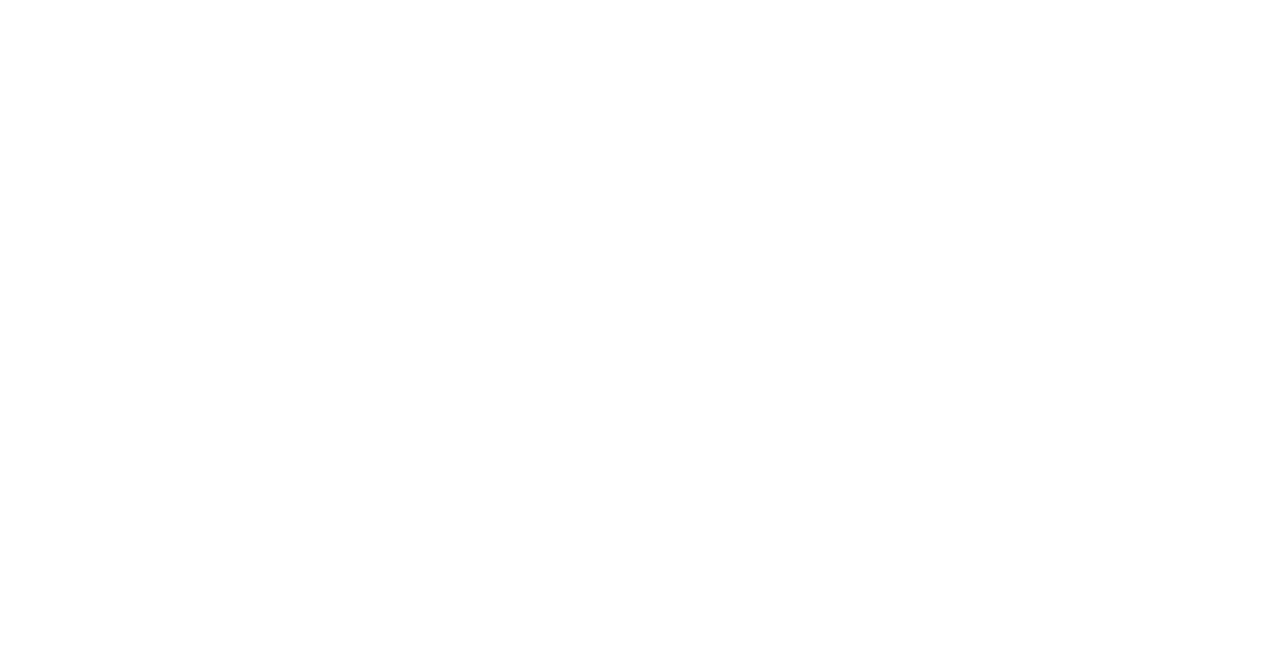 scroll, scrollTop: 0, scrollLeft: 0, axis: both 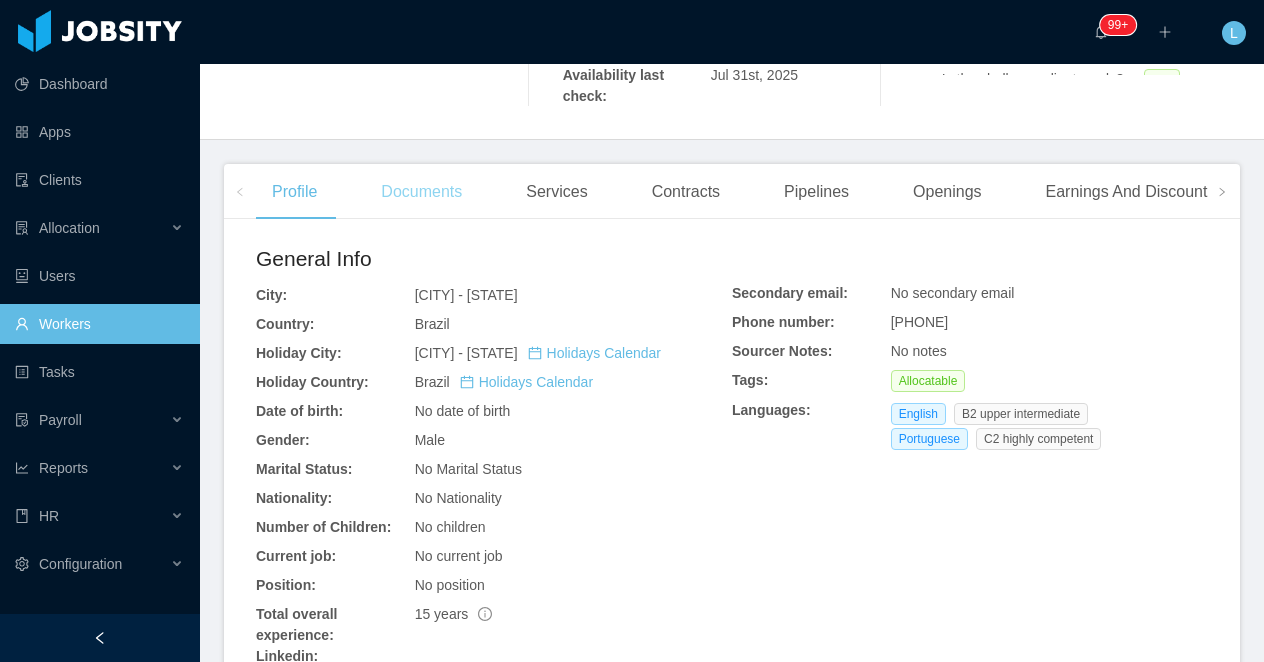 click on "Documents" at bounding box center (421, 192) 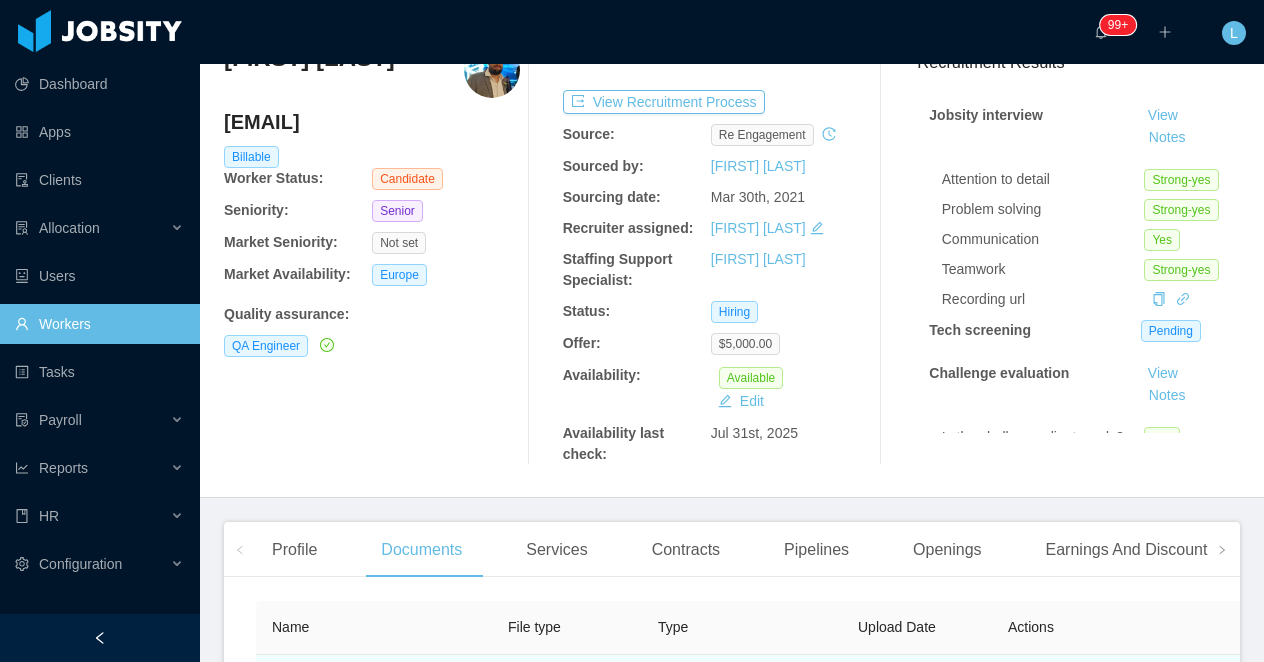 scroll, scrollTop: 361, scrollLeft: 0, axis: vertical 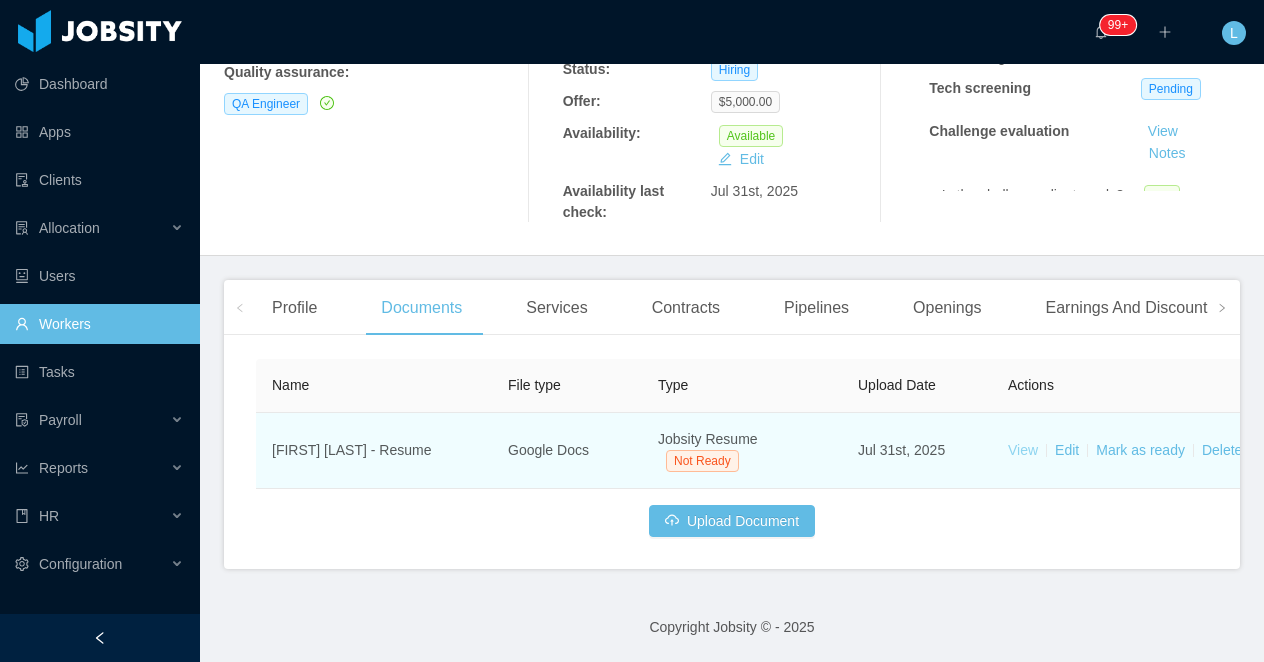 click on "View" at bounding box center (1023, 450) 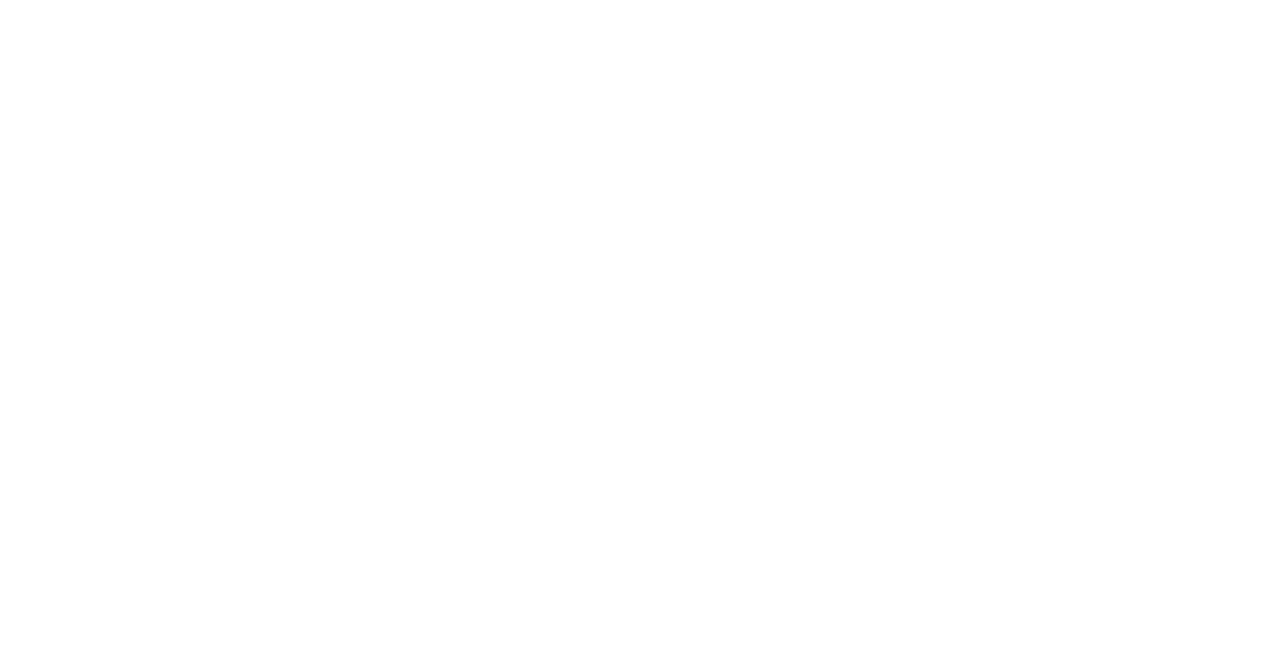 scroll, scrollTop: 0, scrollLeft: 0, axis: both 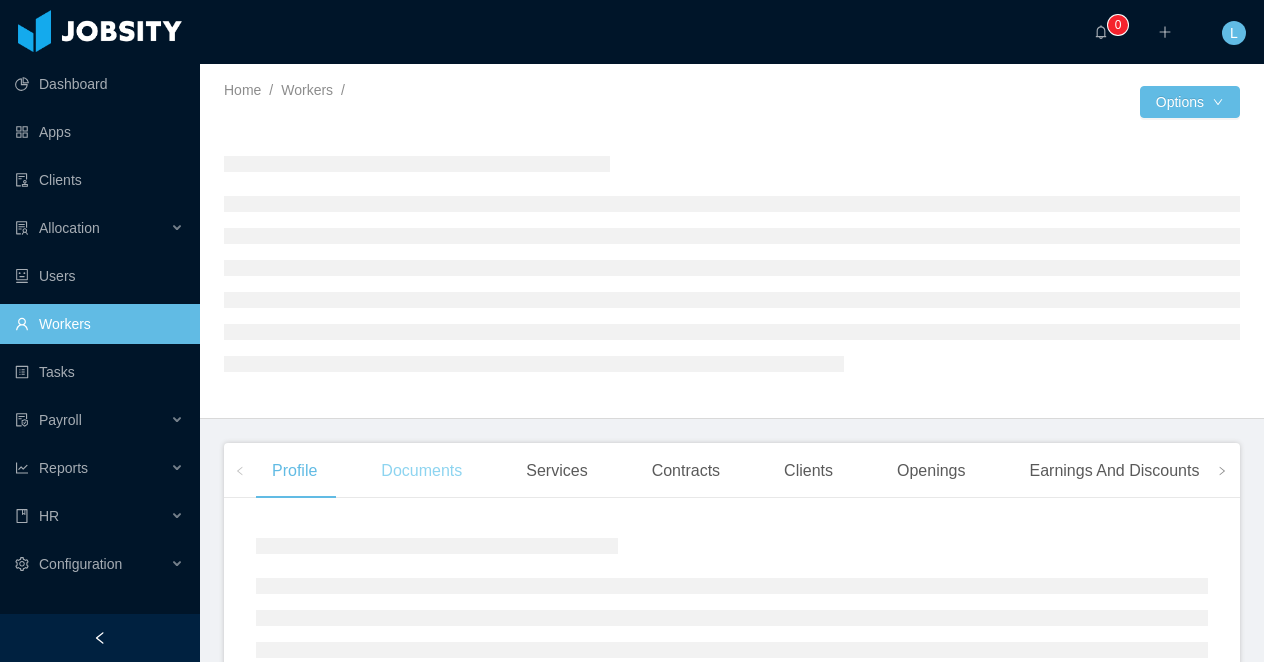click on "Documents" at bounding box center [421, 471] 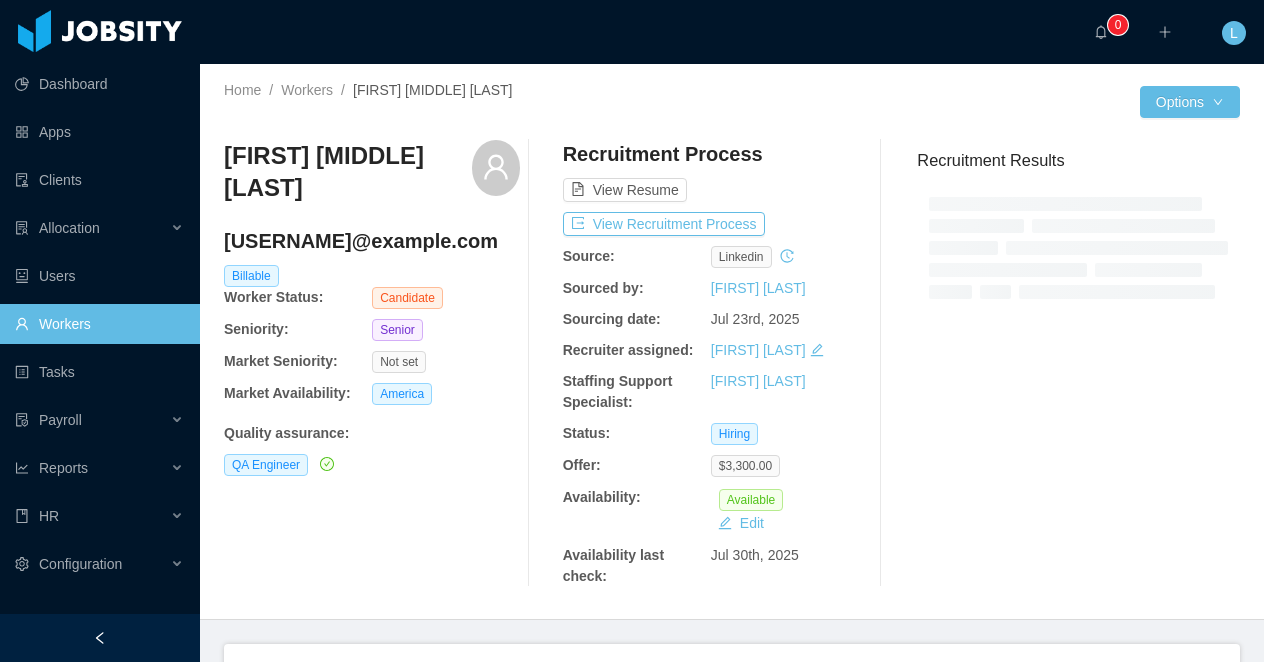 click at bounding box center (100, 638) 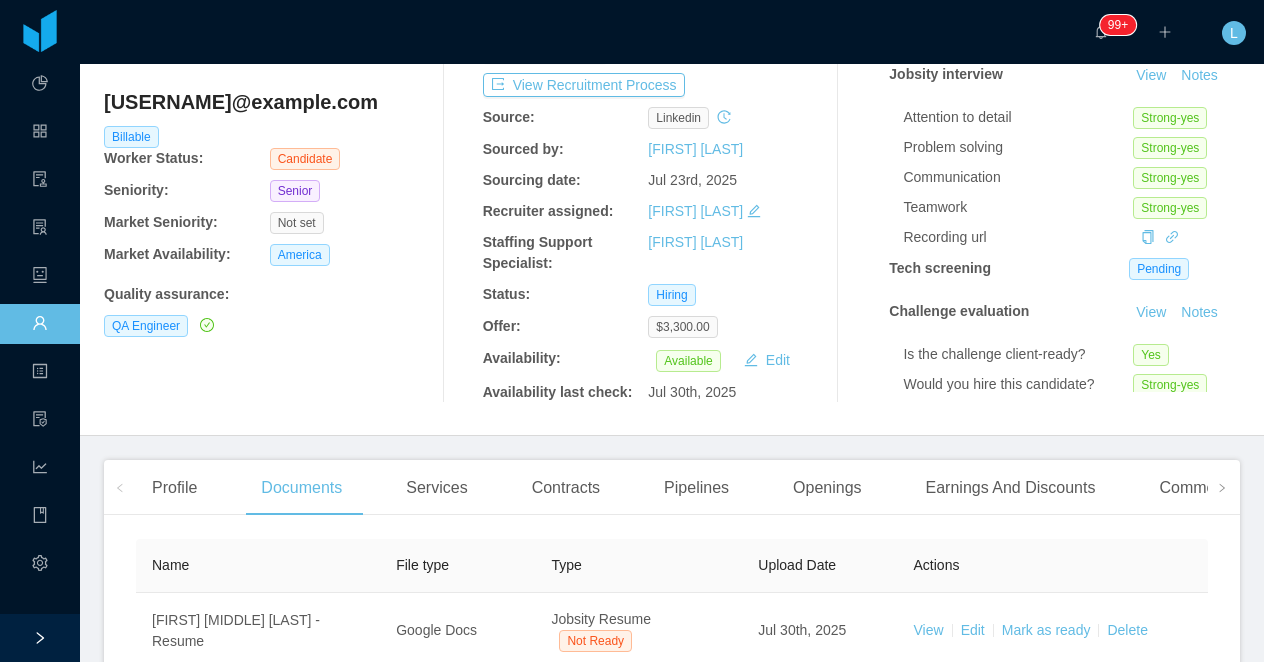 scroll, scrollTop: 394, scrollLeft: 0, axis: vertical 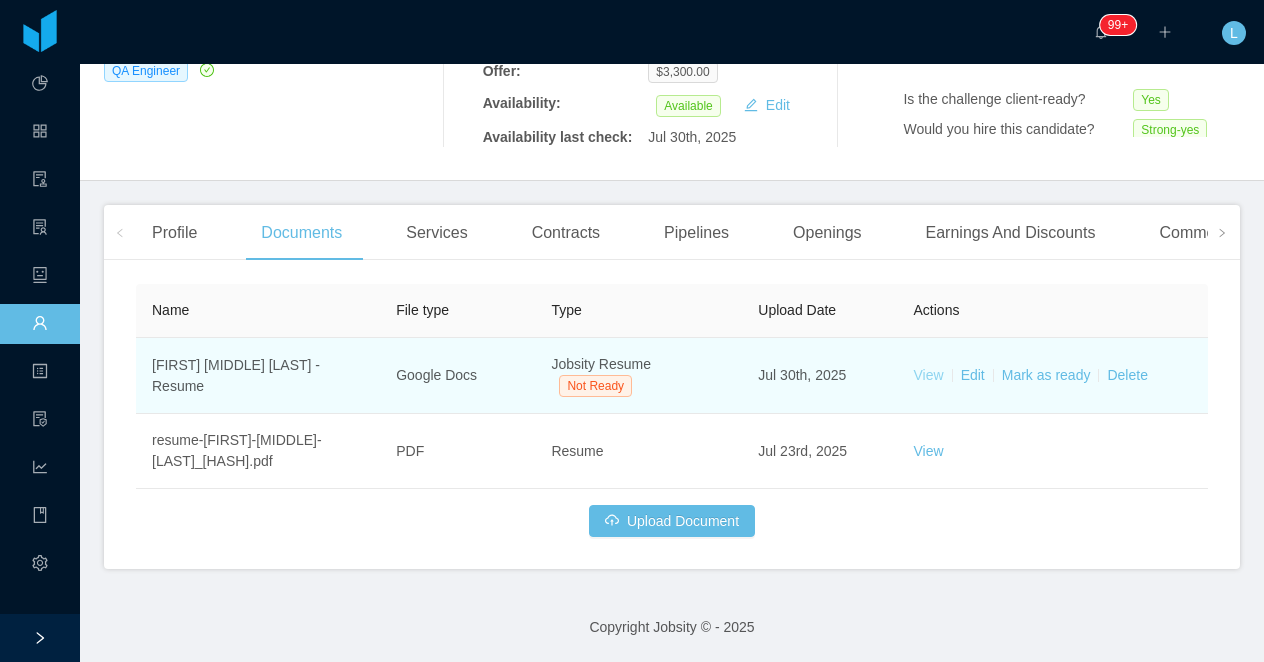 click on "View" at bounding box center [929, 375] 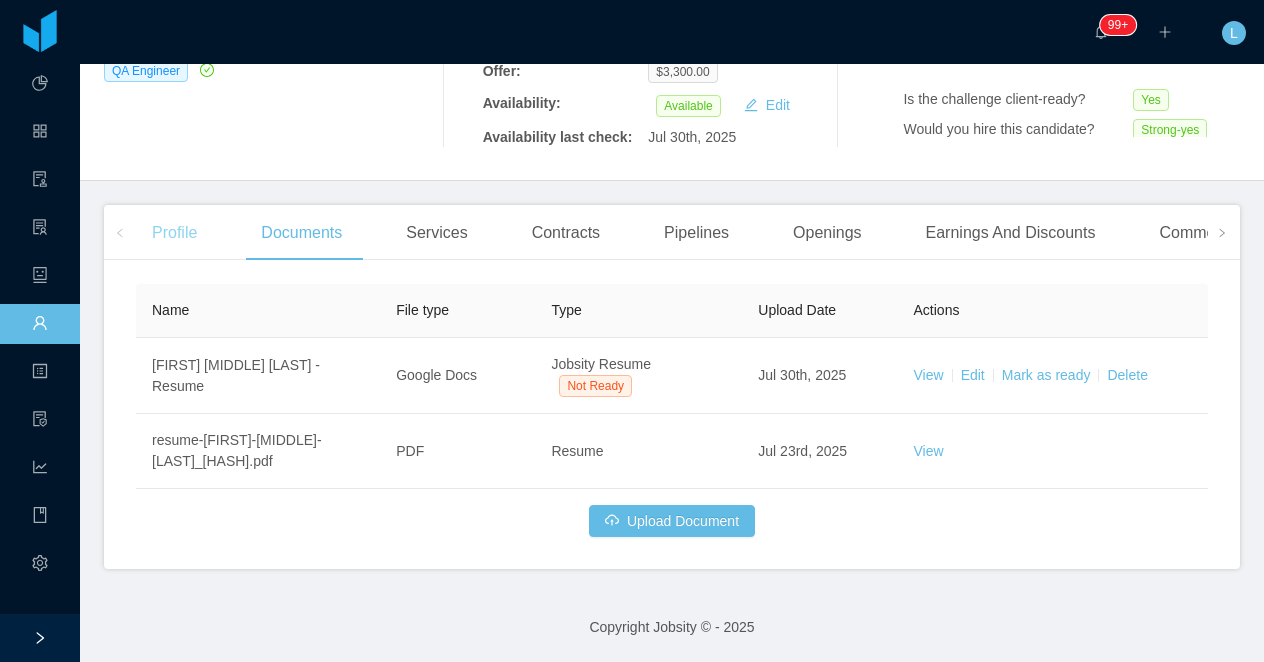 click on "Profile" at bounding box center [174, 233] 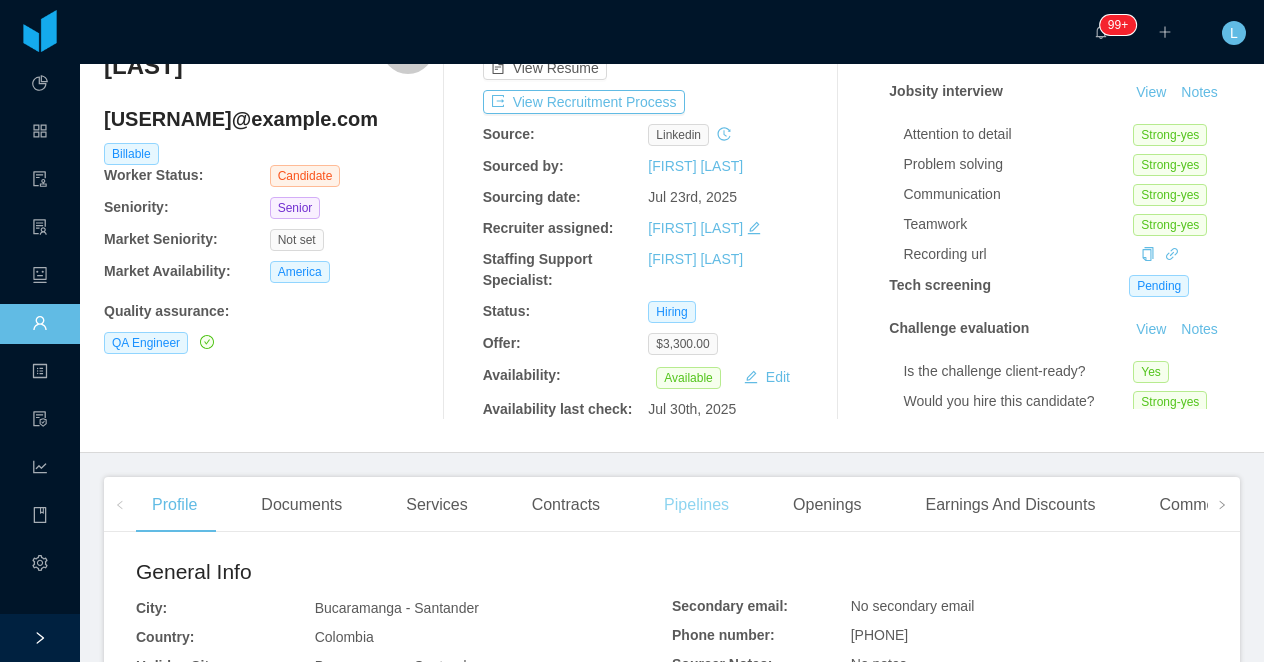 scroll, scrollTop: 0, scrollLeft: 0, axis: both 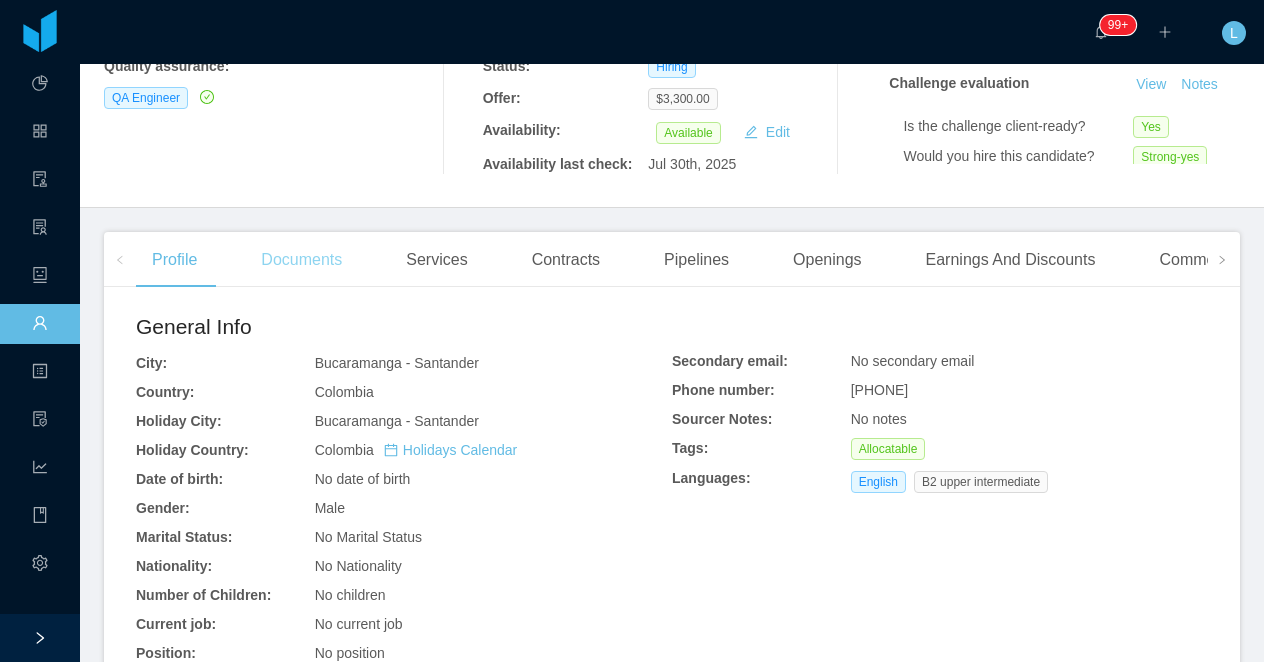 click on "Documents" at bounding box center [301, 260] 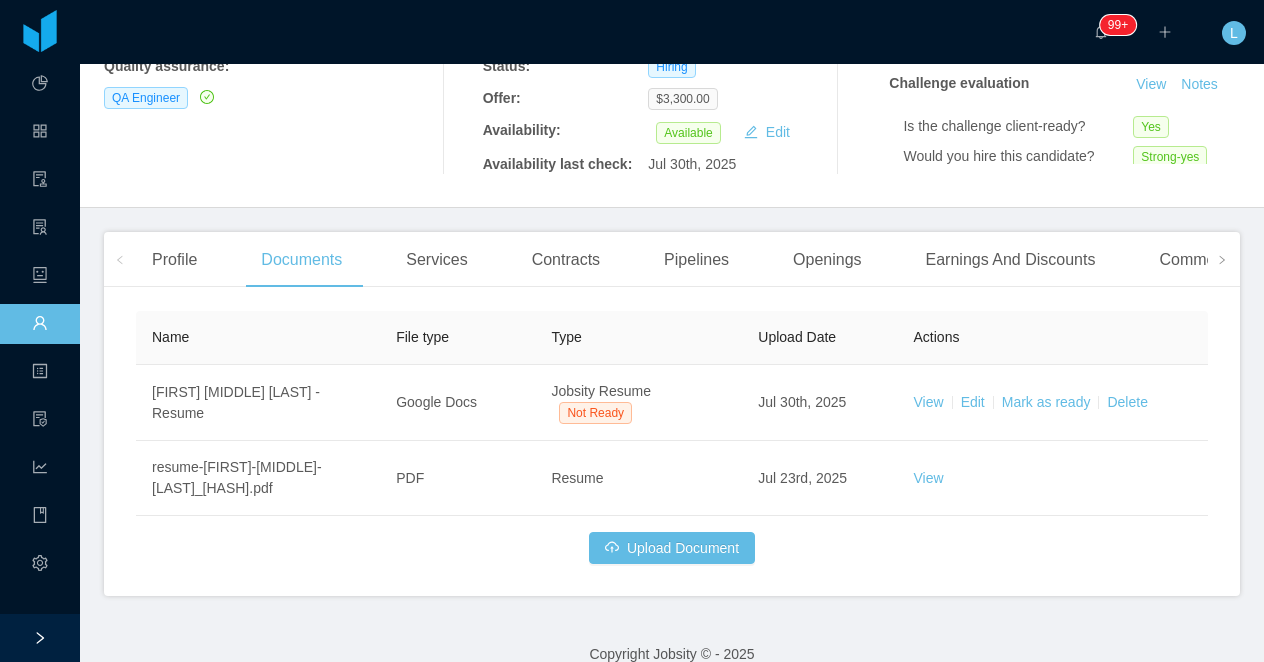 scroll, scrollTop: 394, scrollLeft: 0, axis: vertical 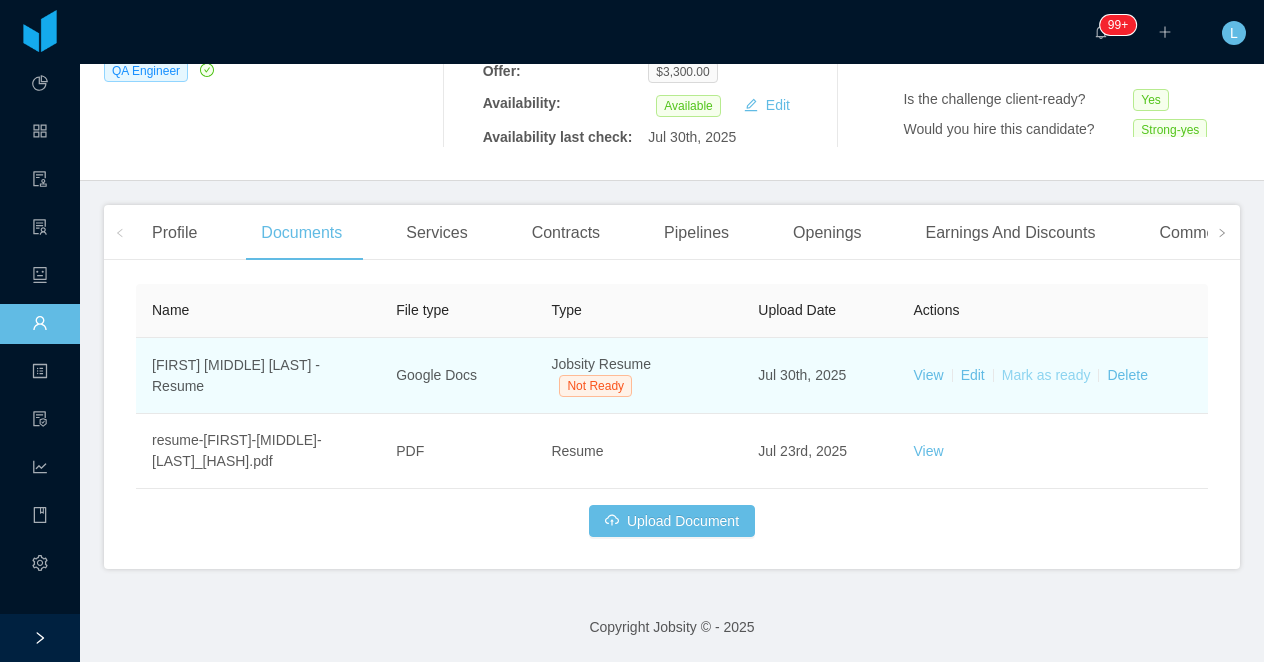 click on "Mark as ready" at bounding box center [1046, 375] 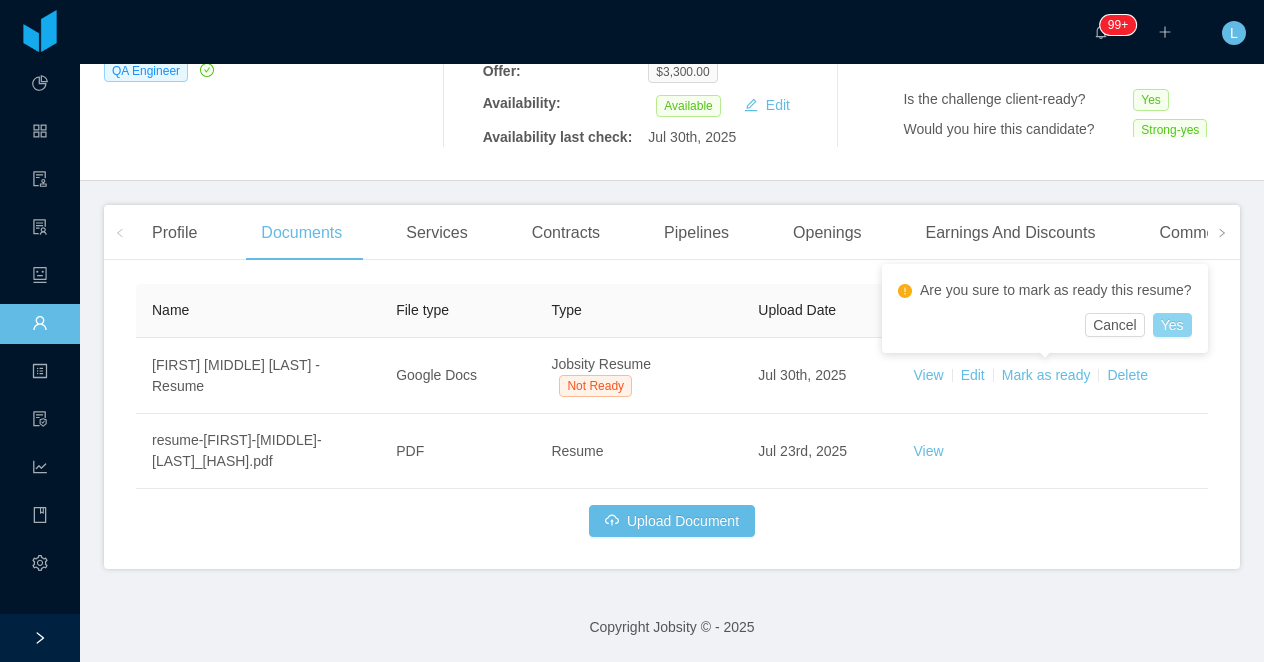 click on "Yes" at bounding box center [1172, 325] 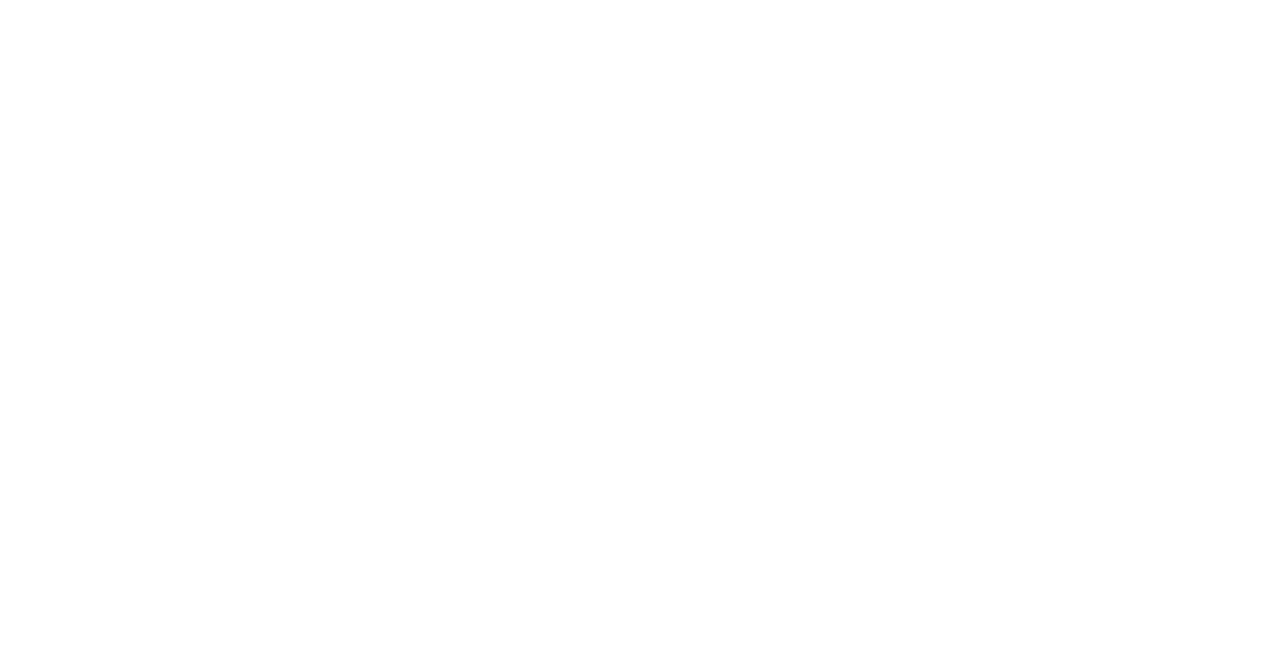 scroll, scrollTop: 0, scrollLeft: 0, axis: both 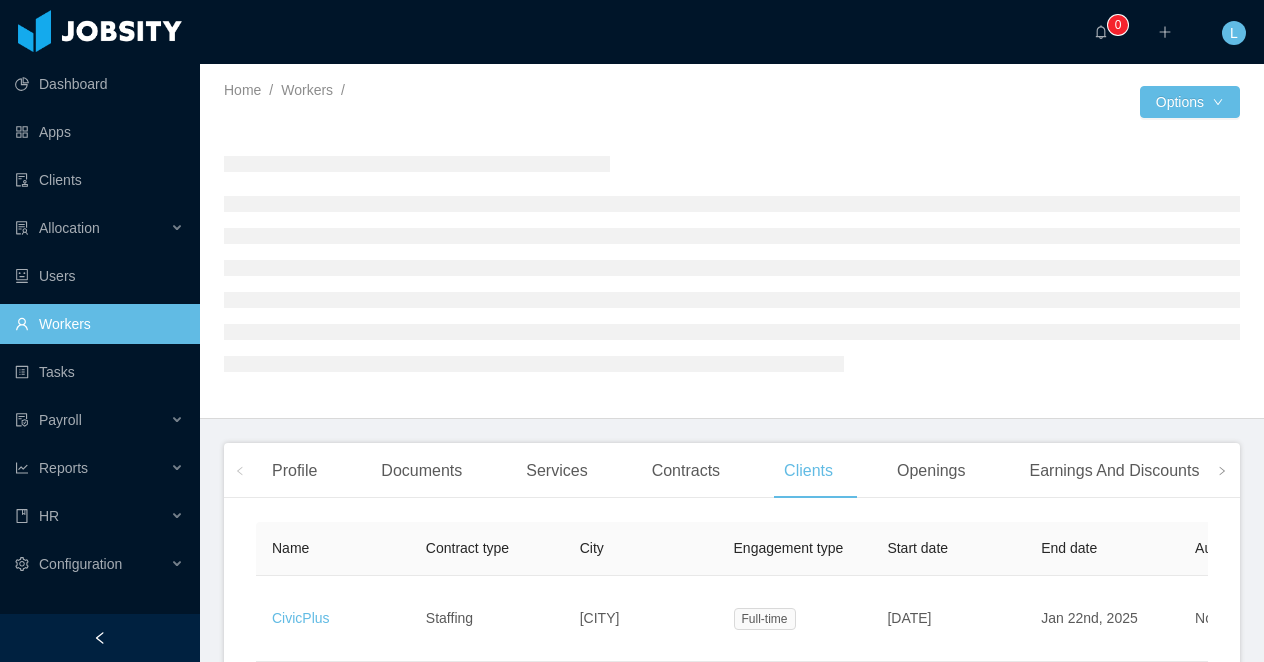 click at bounding box center [100, 638] 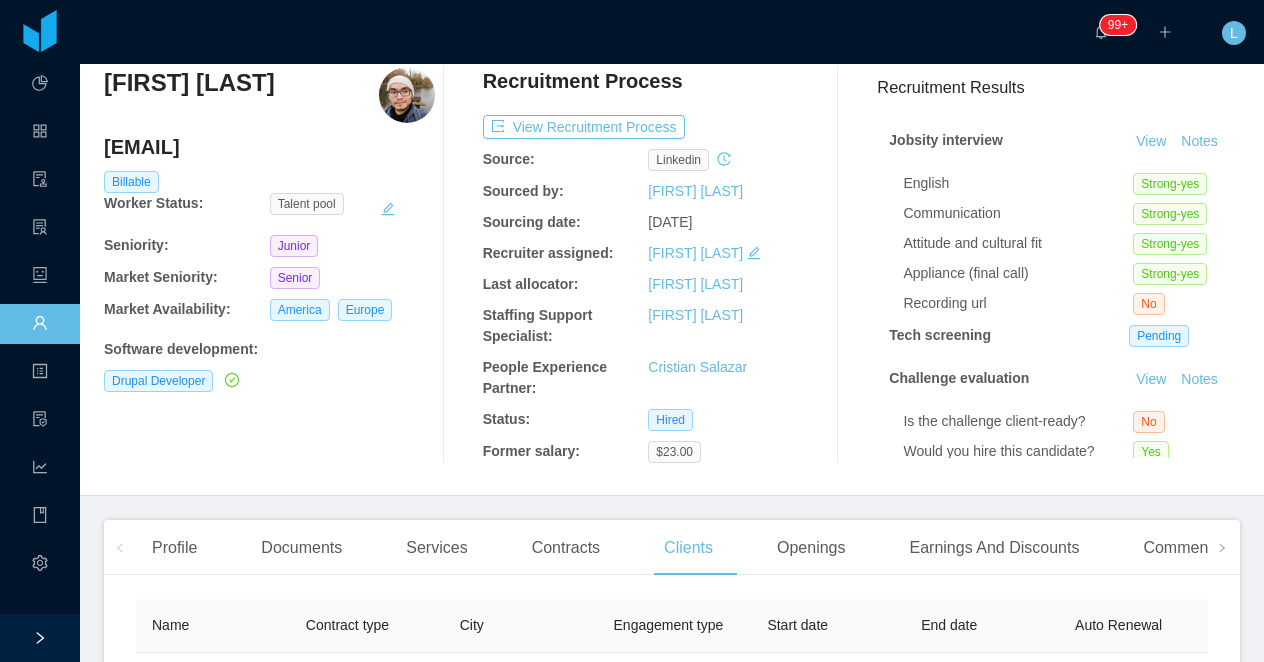 scroll, scrollTop: 0, scrollLeft: 0, axis: both 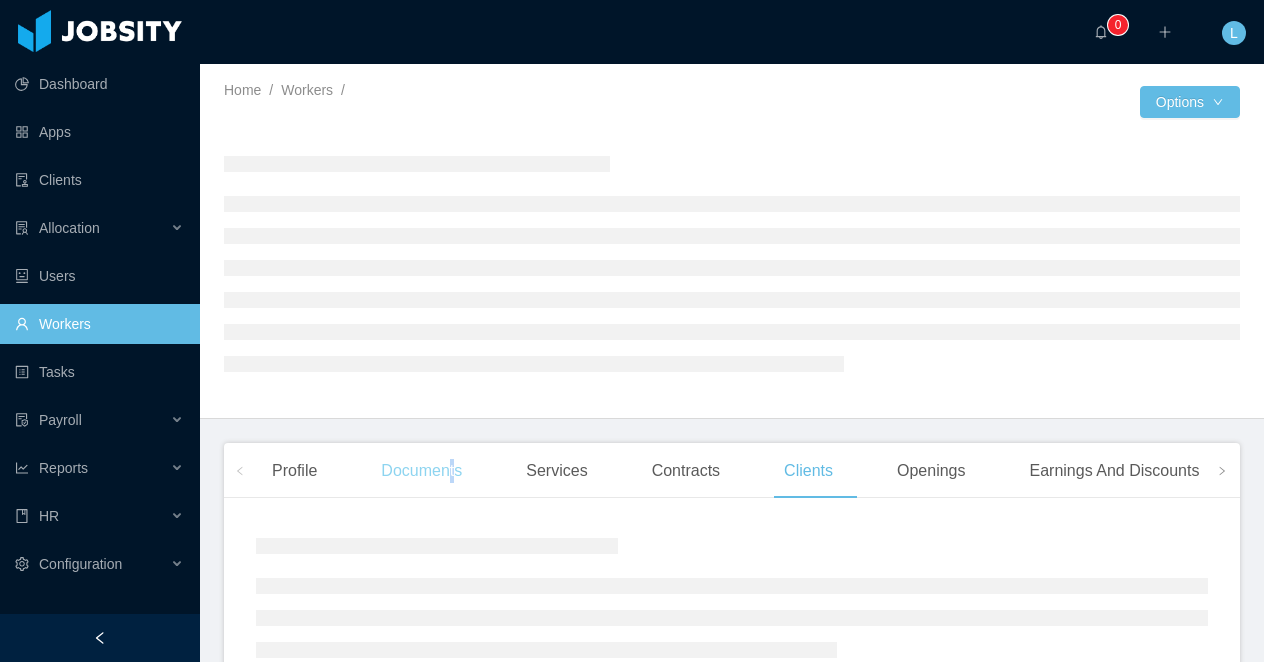 click on "Documents" at bounding box center [421, 471] 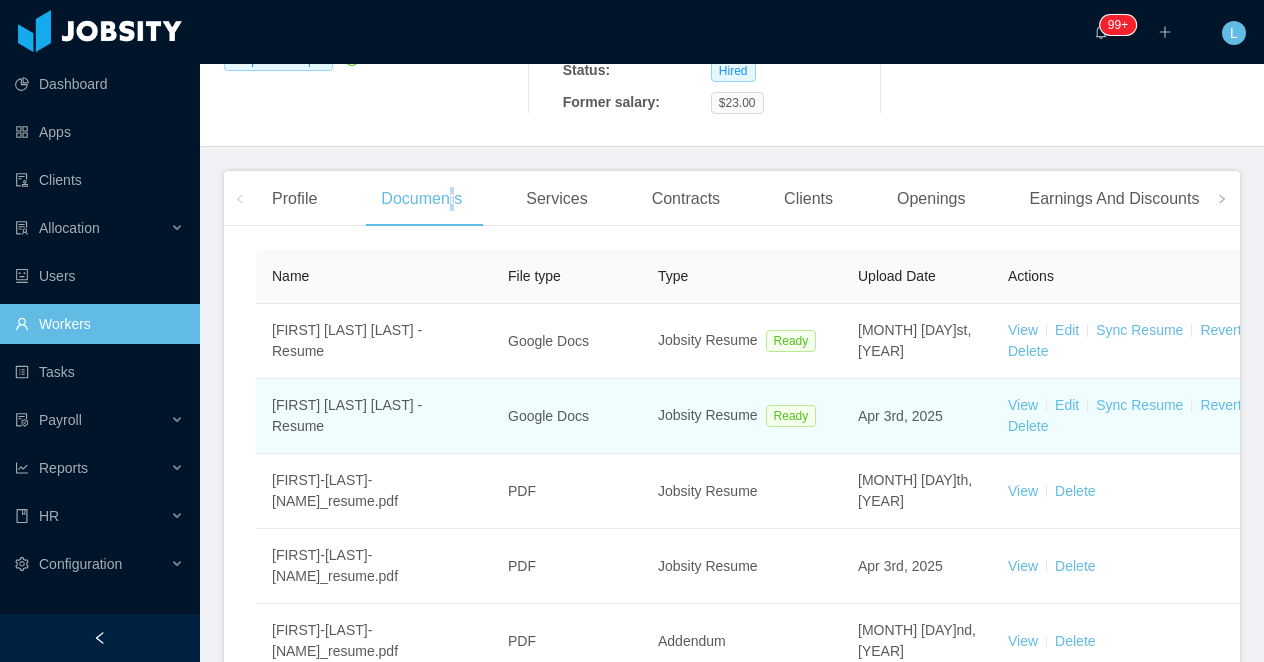 scroll, scrollTop: 473, scrollLeft: 0, axis: vertical 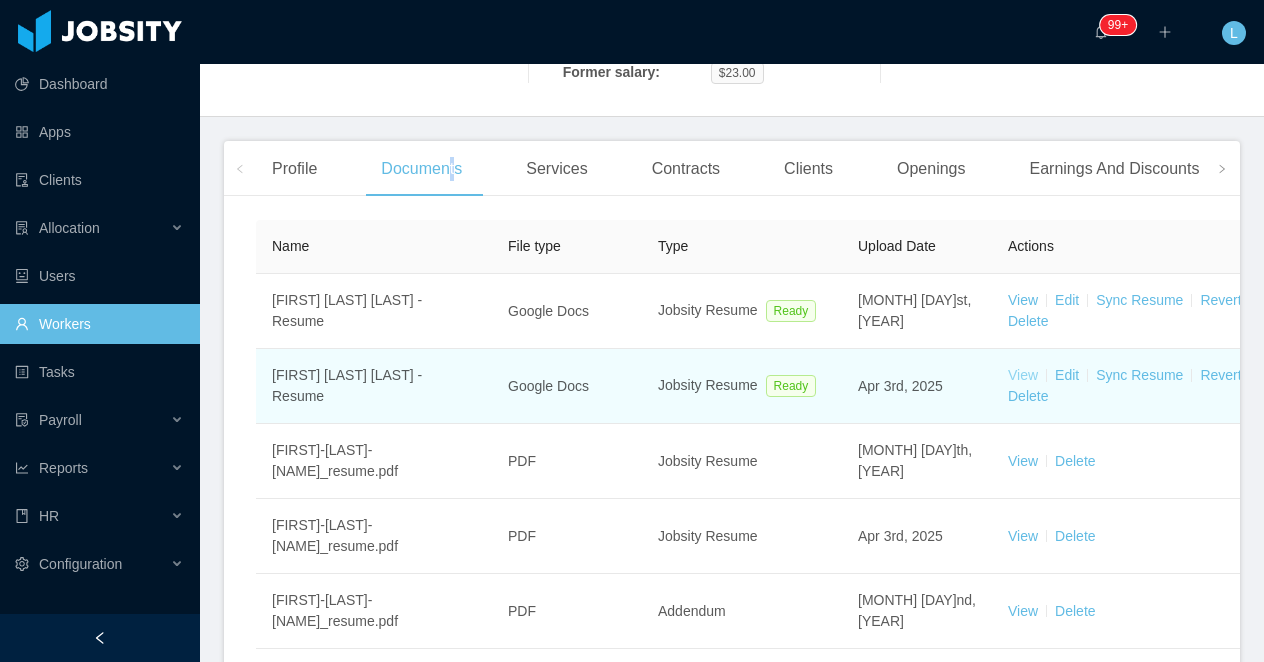click on "View" at bounding box center [1023, 375] 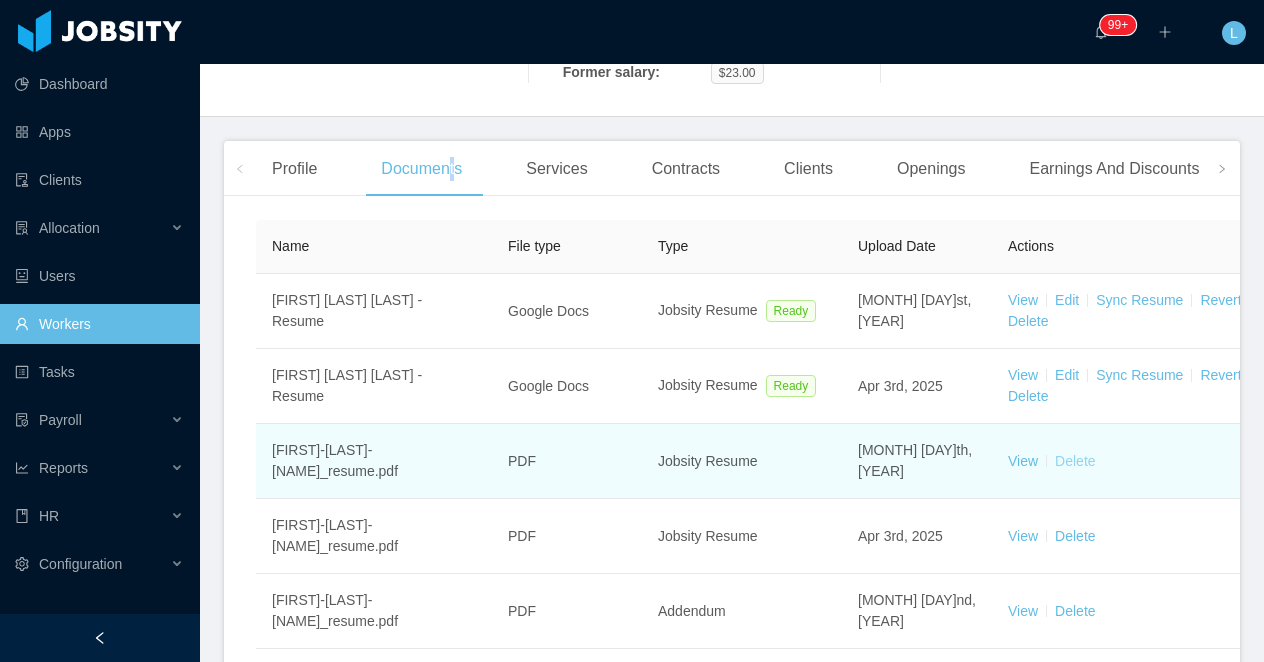click on "Delete" at bounding box center (1075, 461) 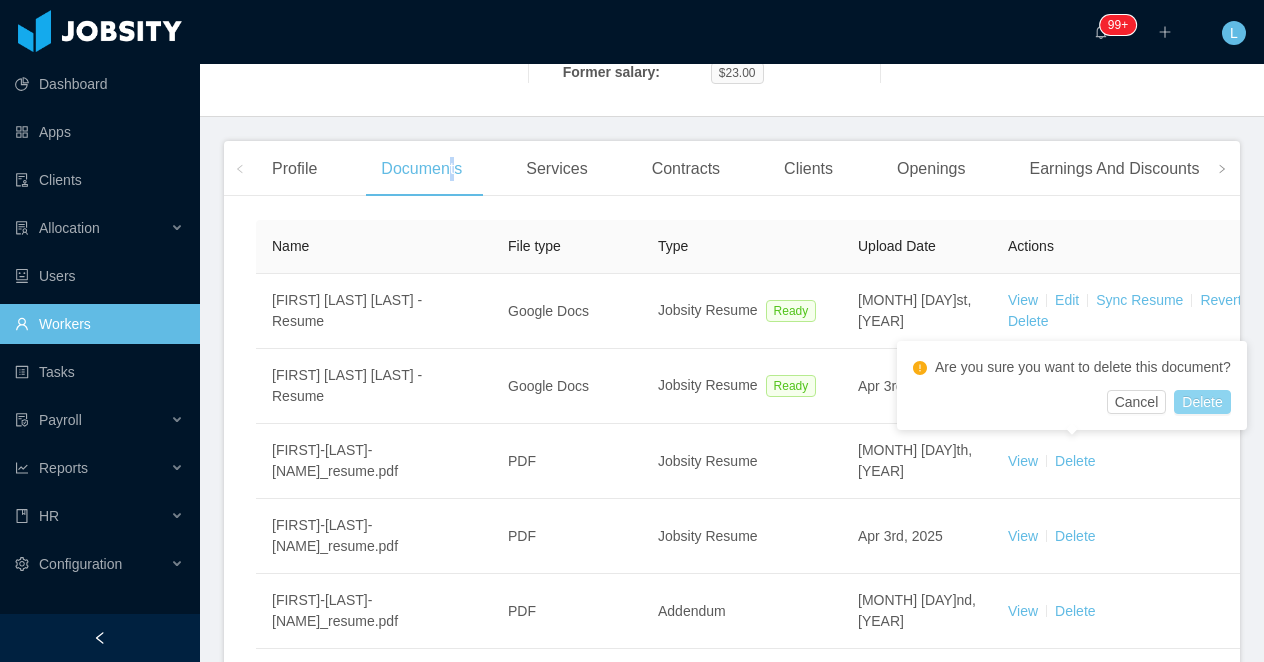 click on "Delete" at bounding box center (1202, 402) 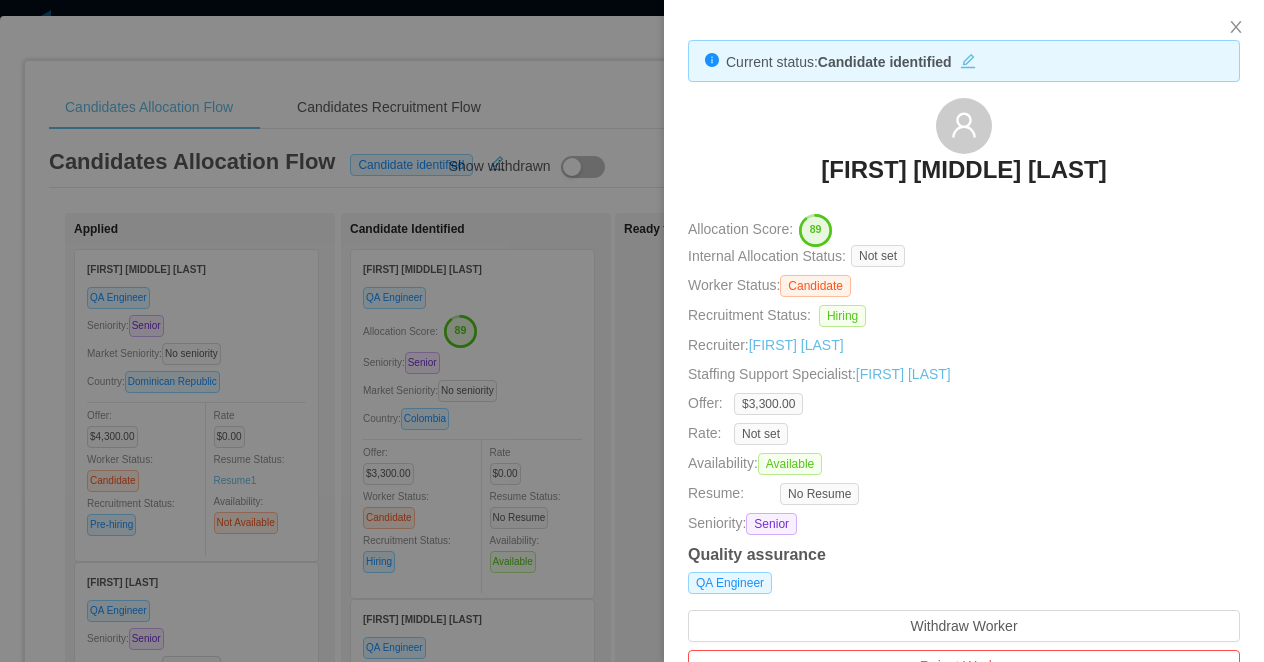 scroll, scrollTop: 0, scrollLeft: 0, axis: both 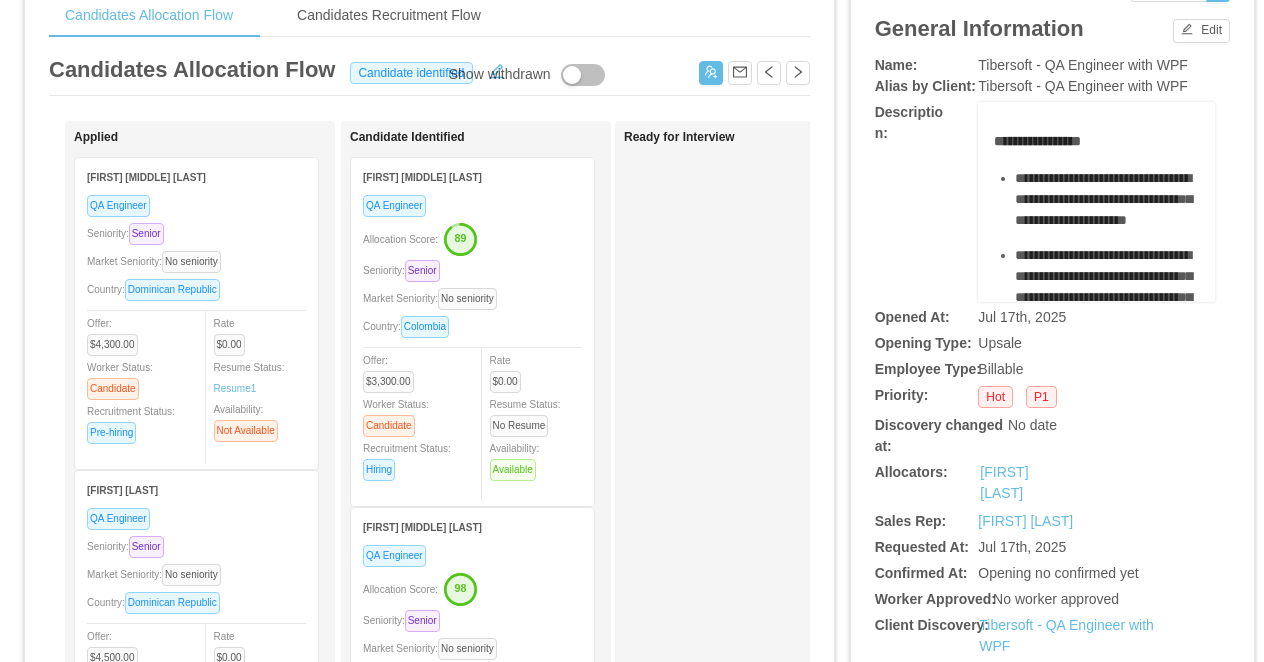 click on "QA Engineer" at bounding box center (472, 555) 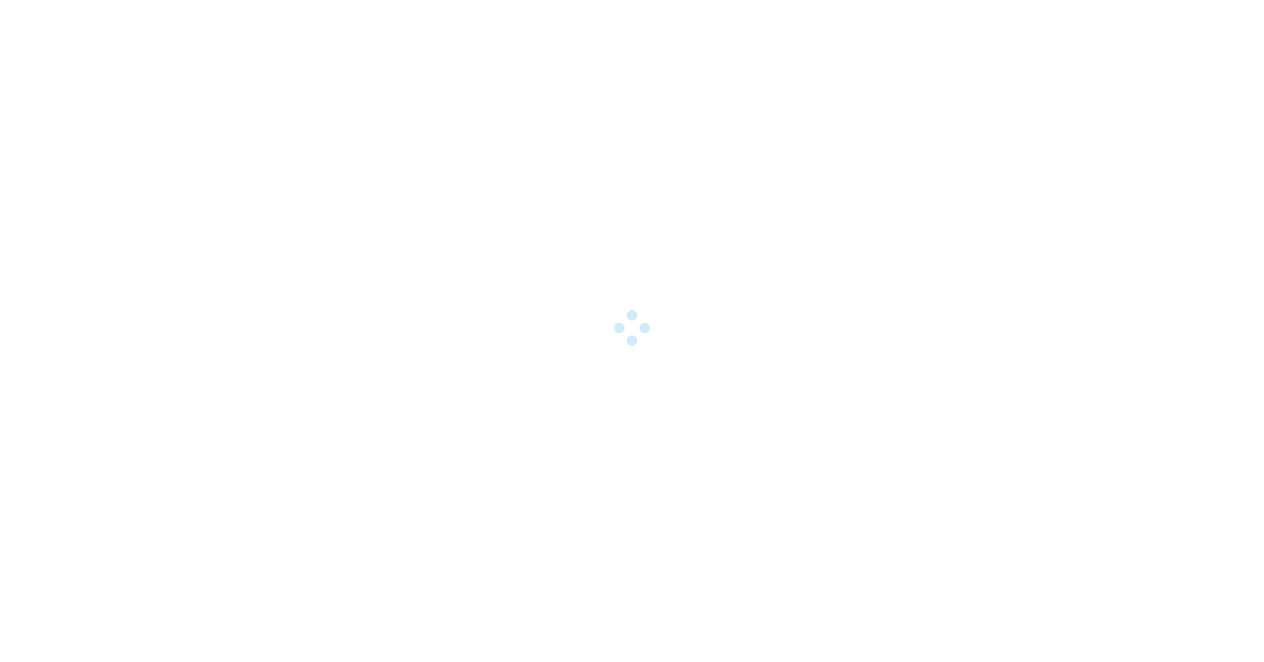 scroll, scrollTop: 0, scrollLeft: 0, axis: both 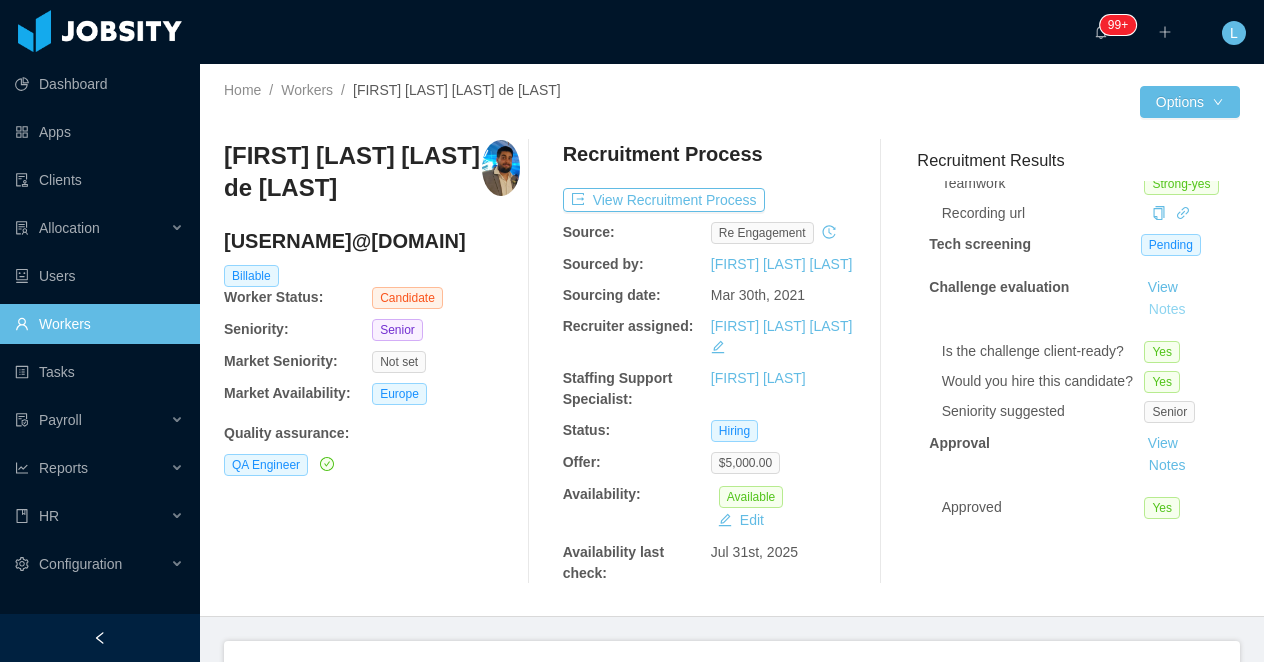 click on "Notes" at bounding box center [1167, 310] 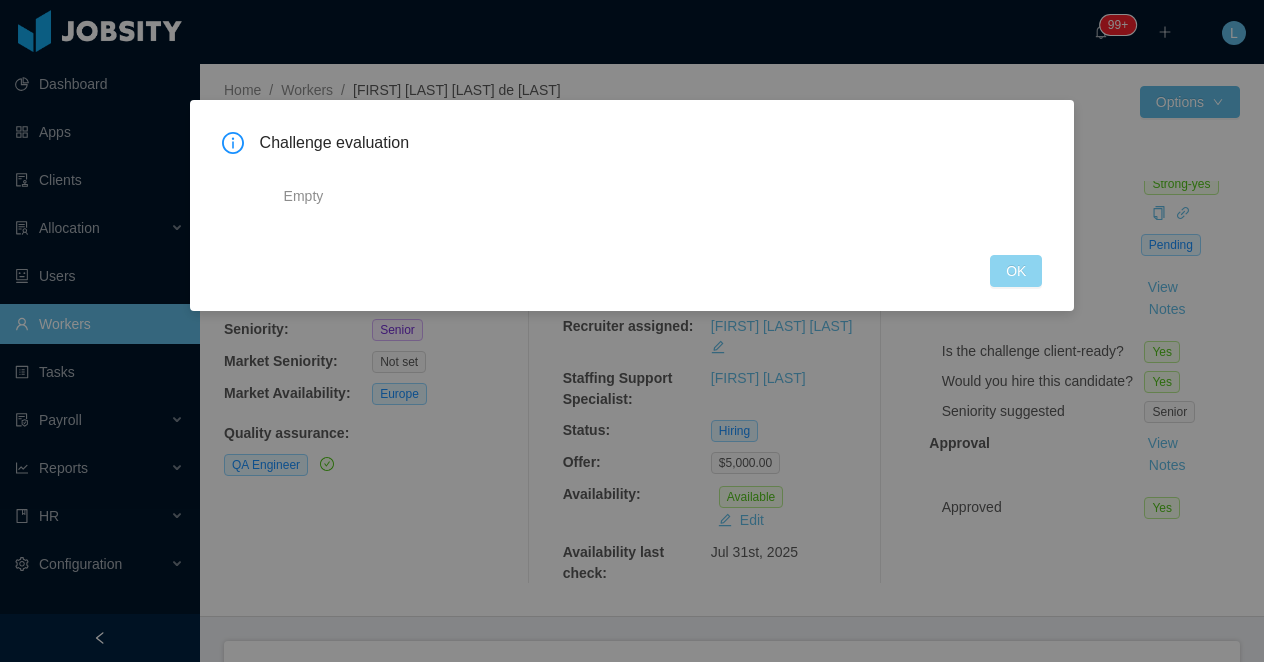 click on "OK" at bounding box center (1016, 271) 